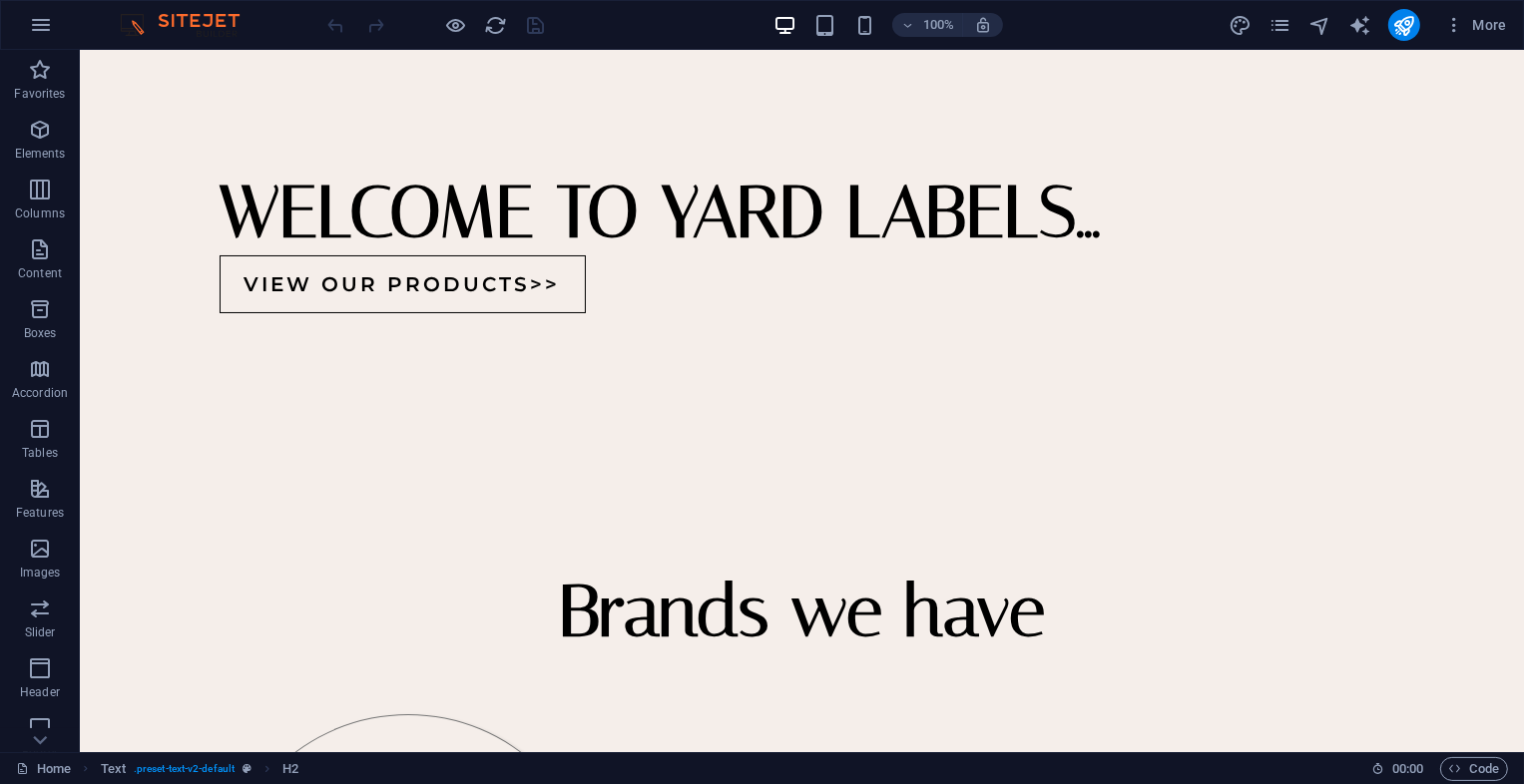 scroll, scrollTop: 364, scrollLeft: 0, axis: vertical 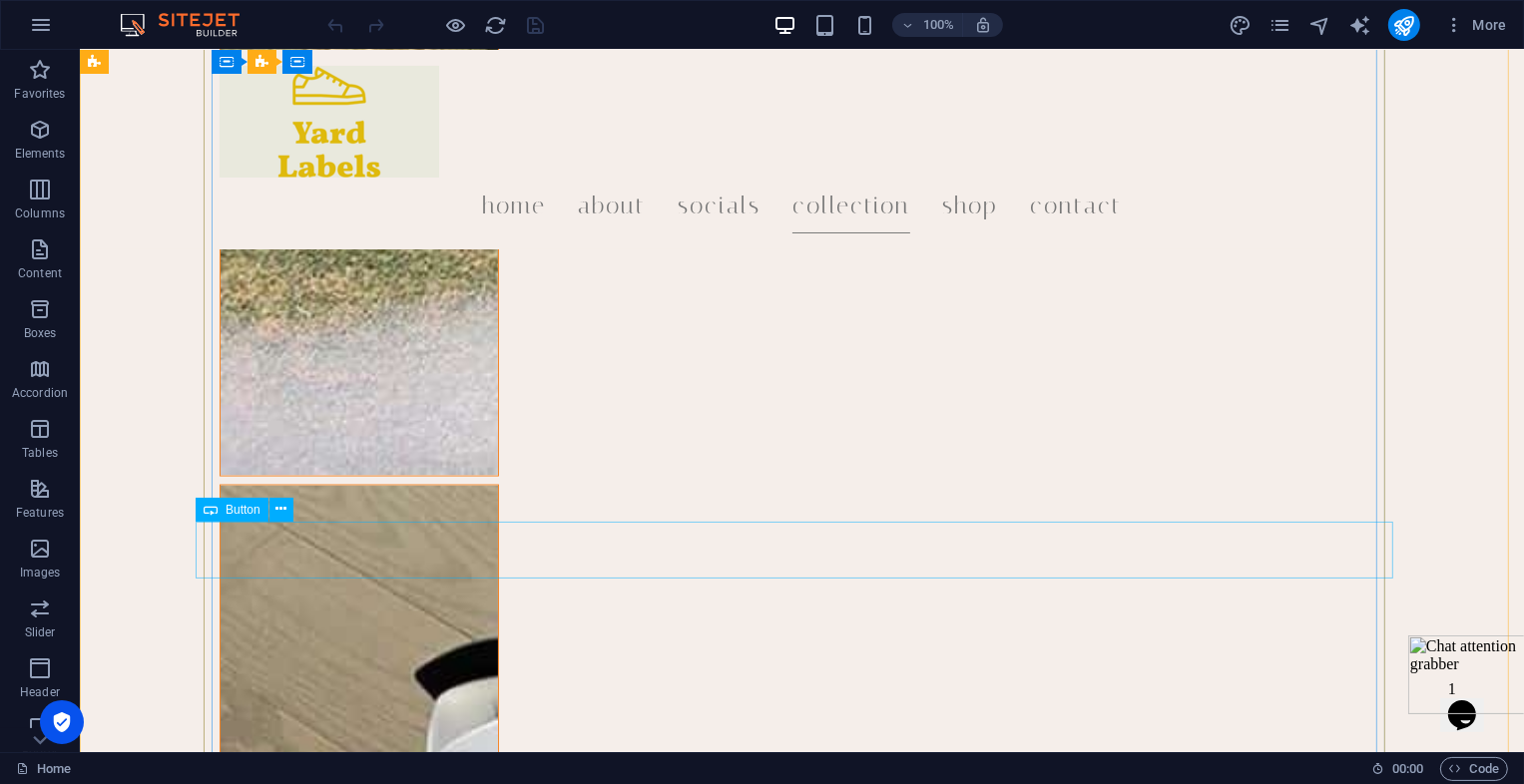 click on "Quality sandals First quality 💯Size 38 39 40 41 42 43 44 45 Price 3000" at bounding box center [801, 338554] 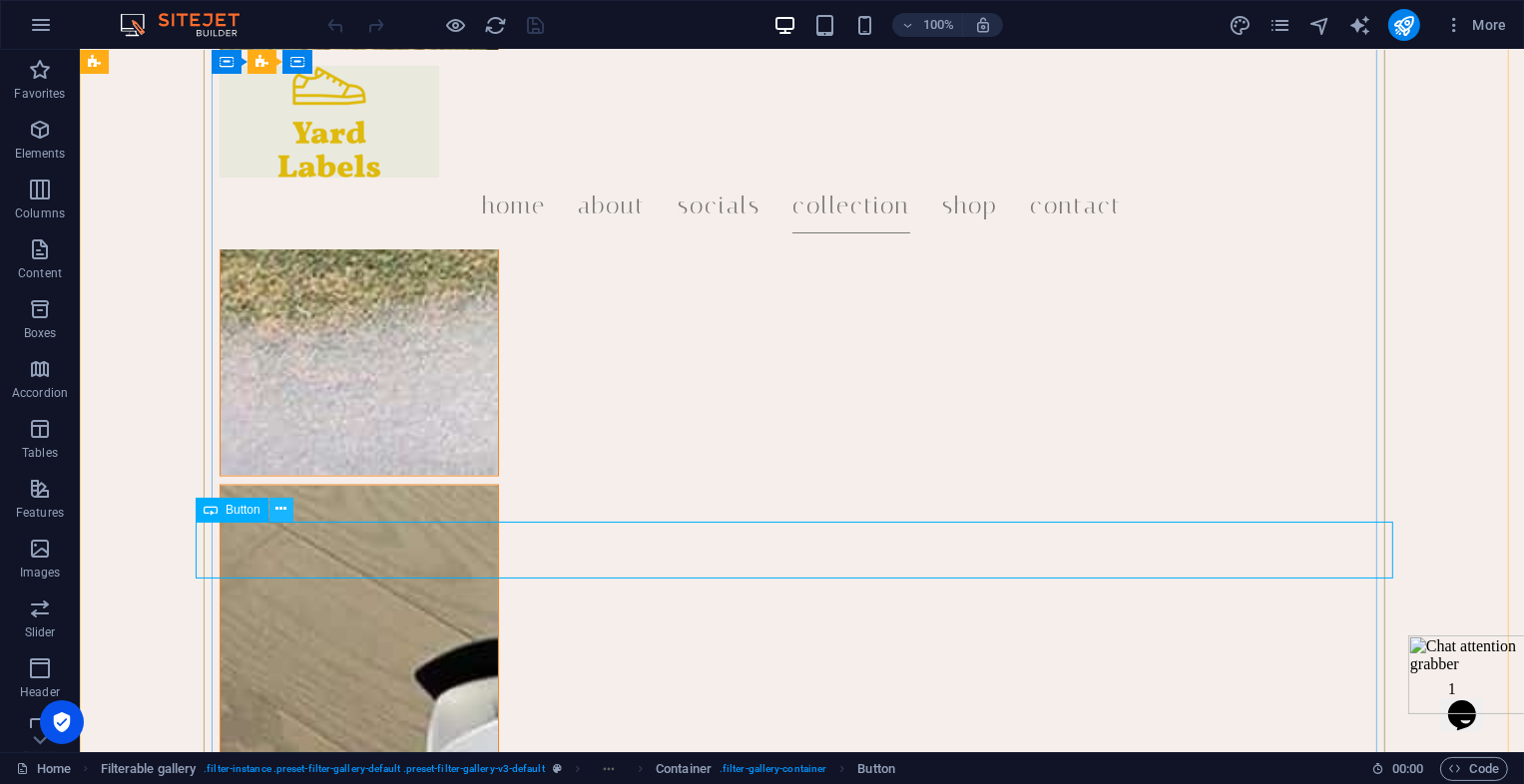 click at bounding box center [280, 509] 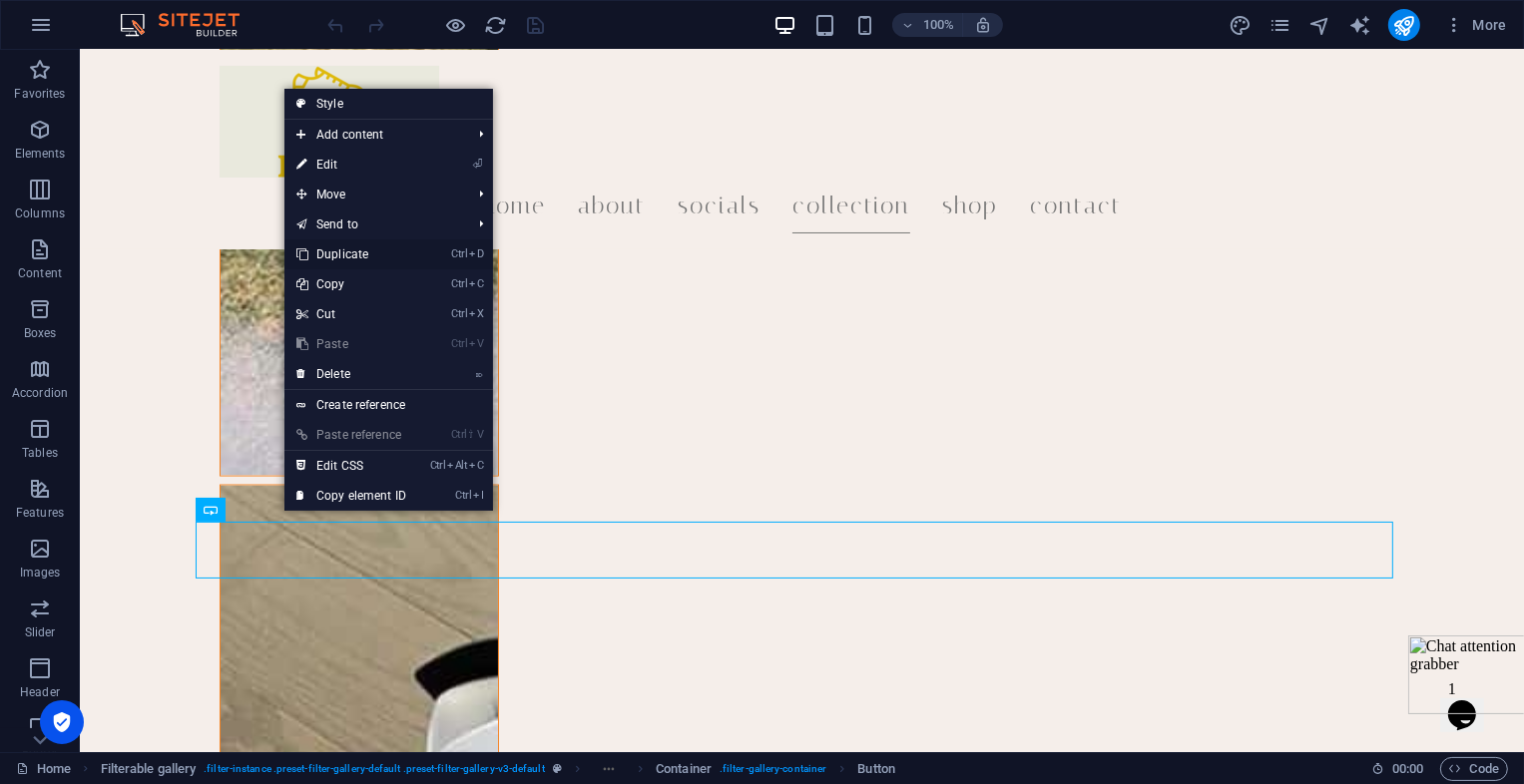 click on "Ctrl D  Duplicate" at bounding box center [351, 254] 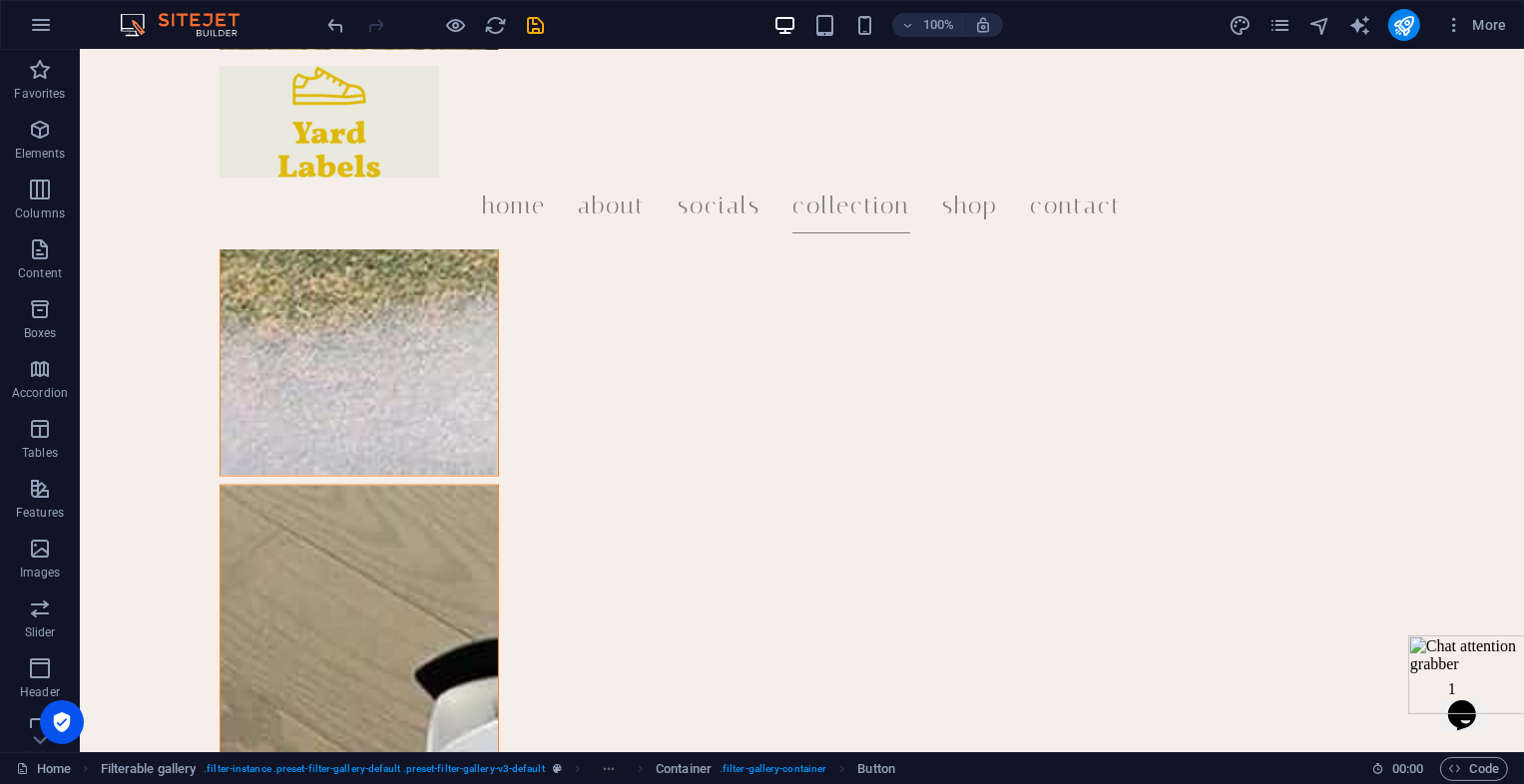 drag, startPoint x: 356, startPoint y: 551, endPoint x: 319, endPoint y: 201, distance: 351.9503 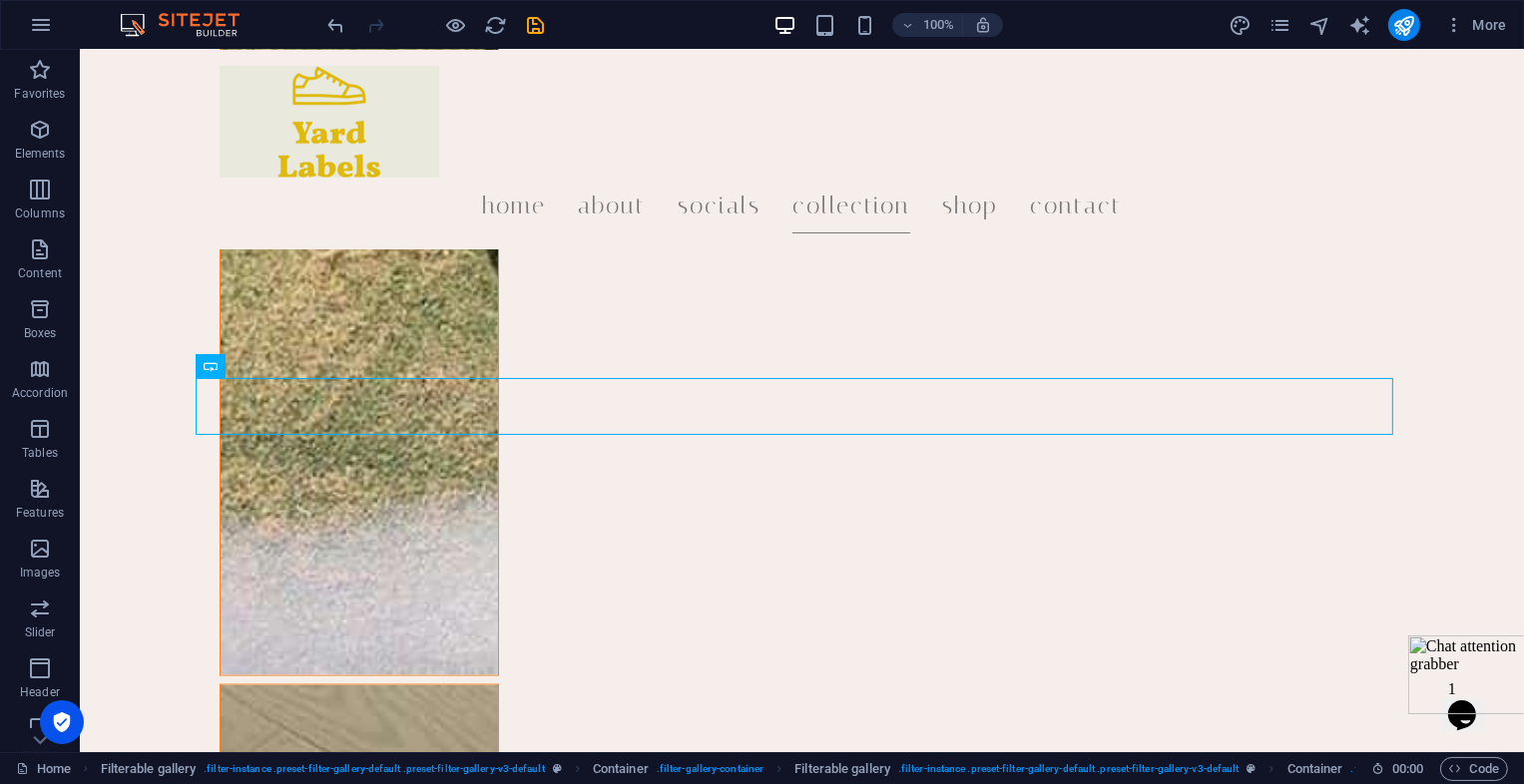 scroll, scrollTop: 48475, scrollLeft: 0, axis: vertical 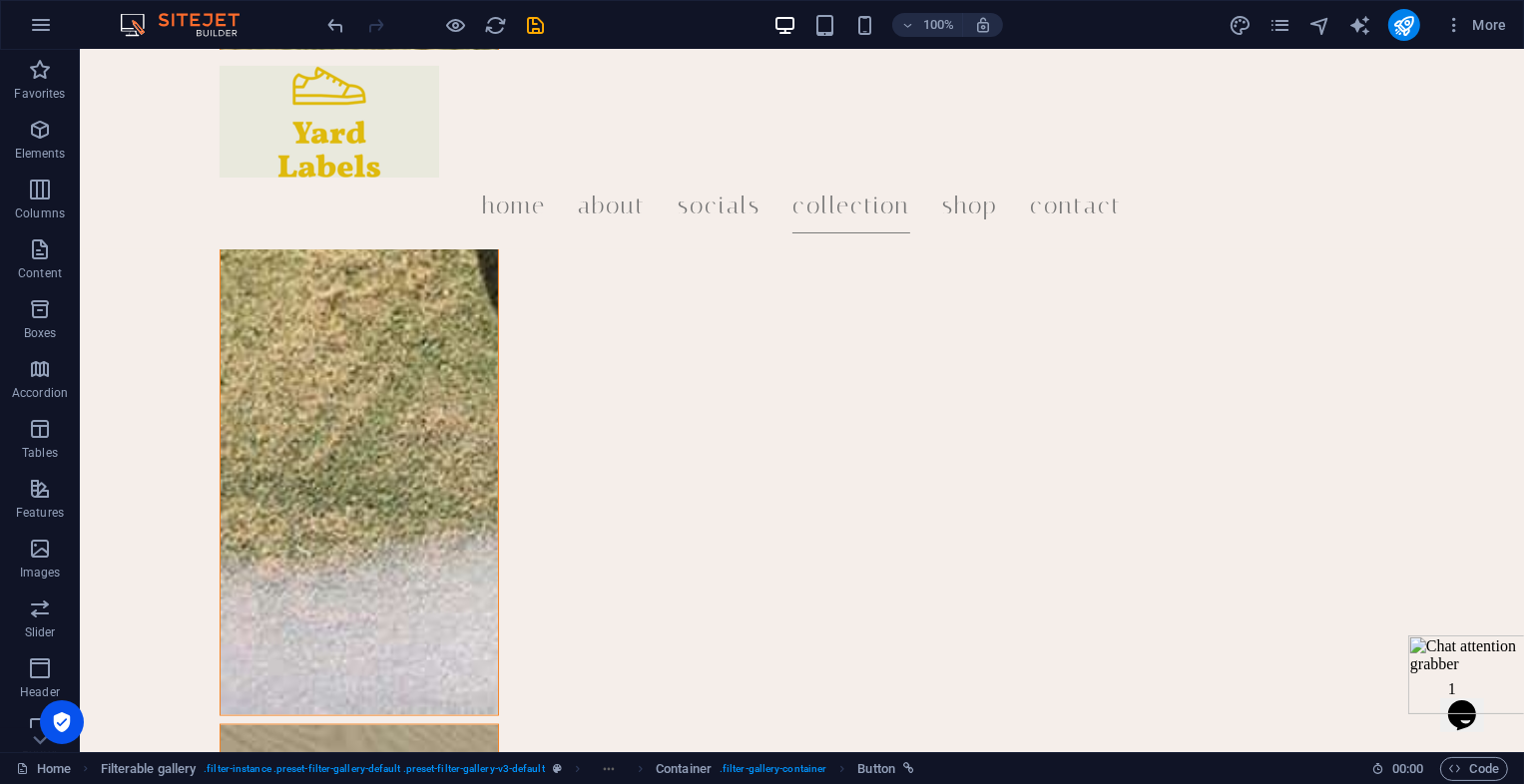 drag, startPoint x: 290, startPoint y: 405, endPoint x: 331, endPoint y: 462, distance: 70.21396 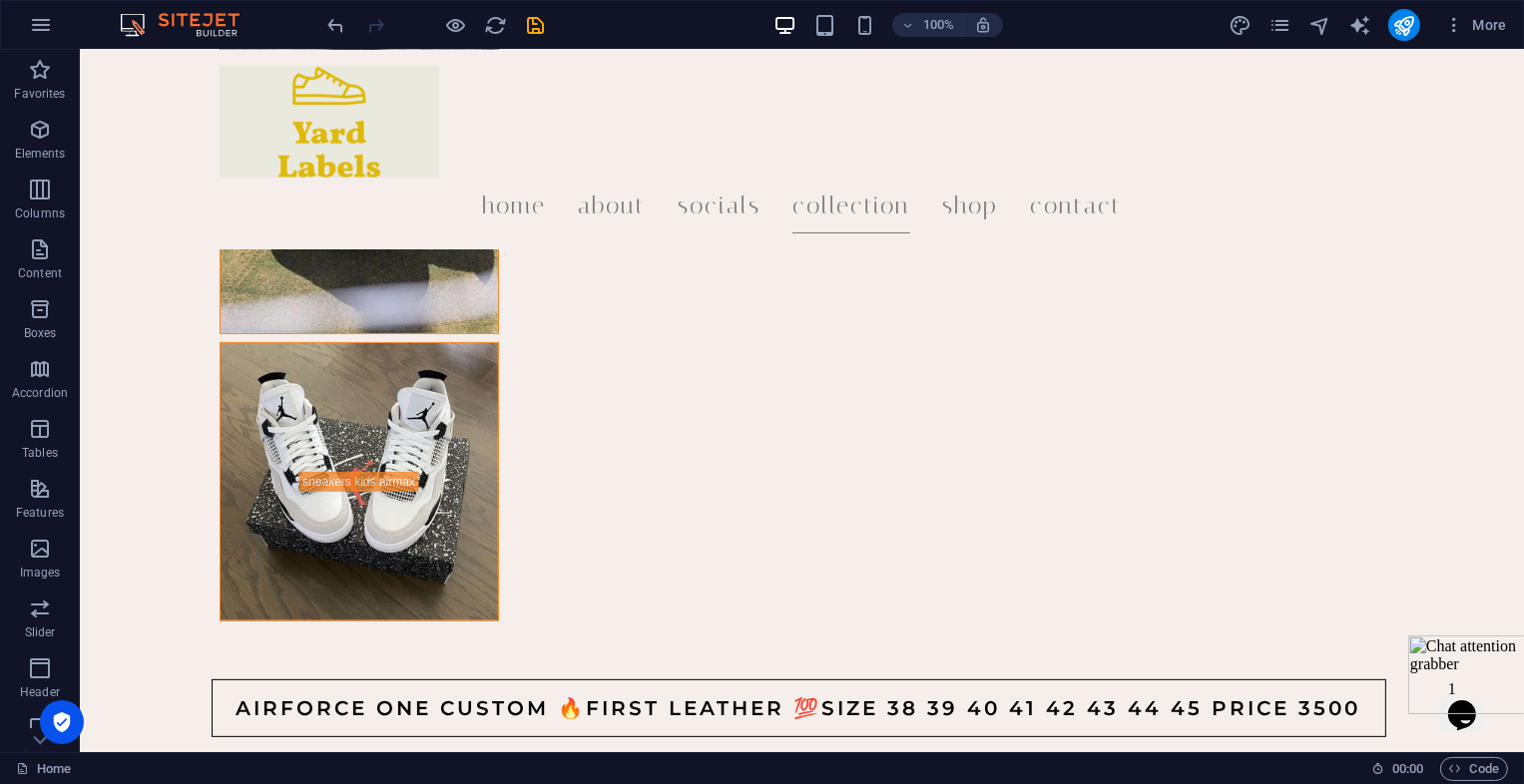 scroll, scrollTop: 53890, scrollLeft: 0, axis: vertical 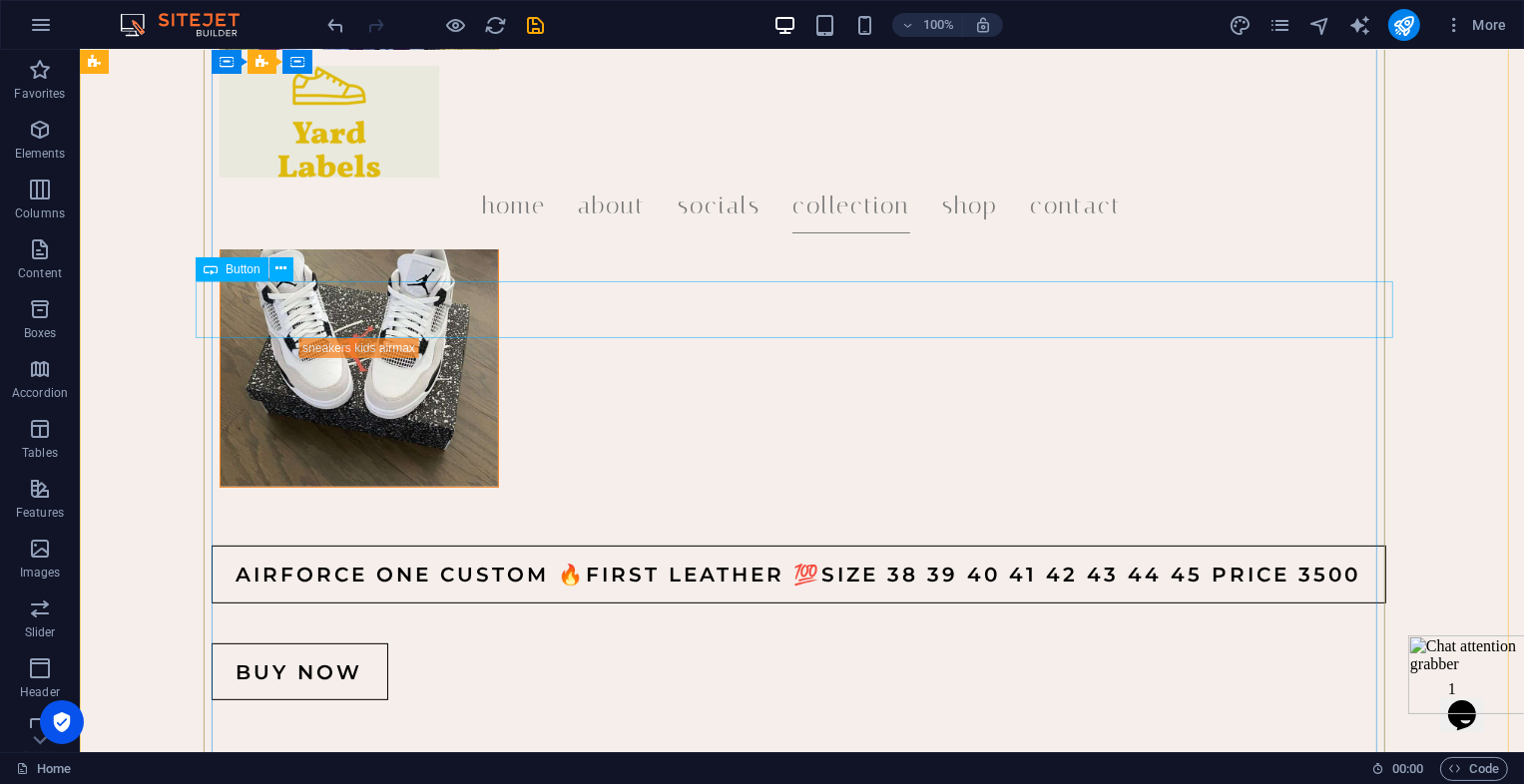 click on "Jordan 4's First leather 💯Size 36 37 38 39 40 41 42 43 44 45 Price 3500" at bounding box center [801, 360678] 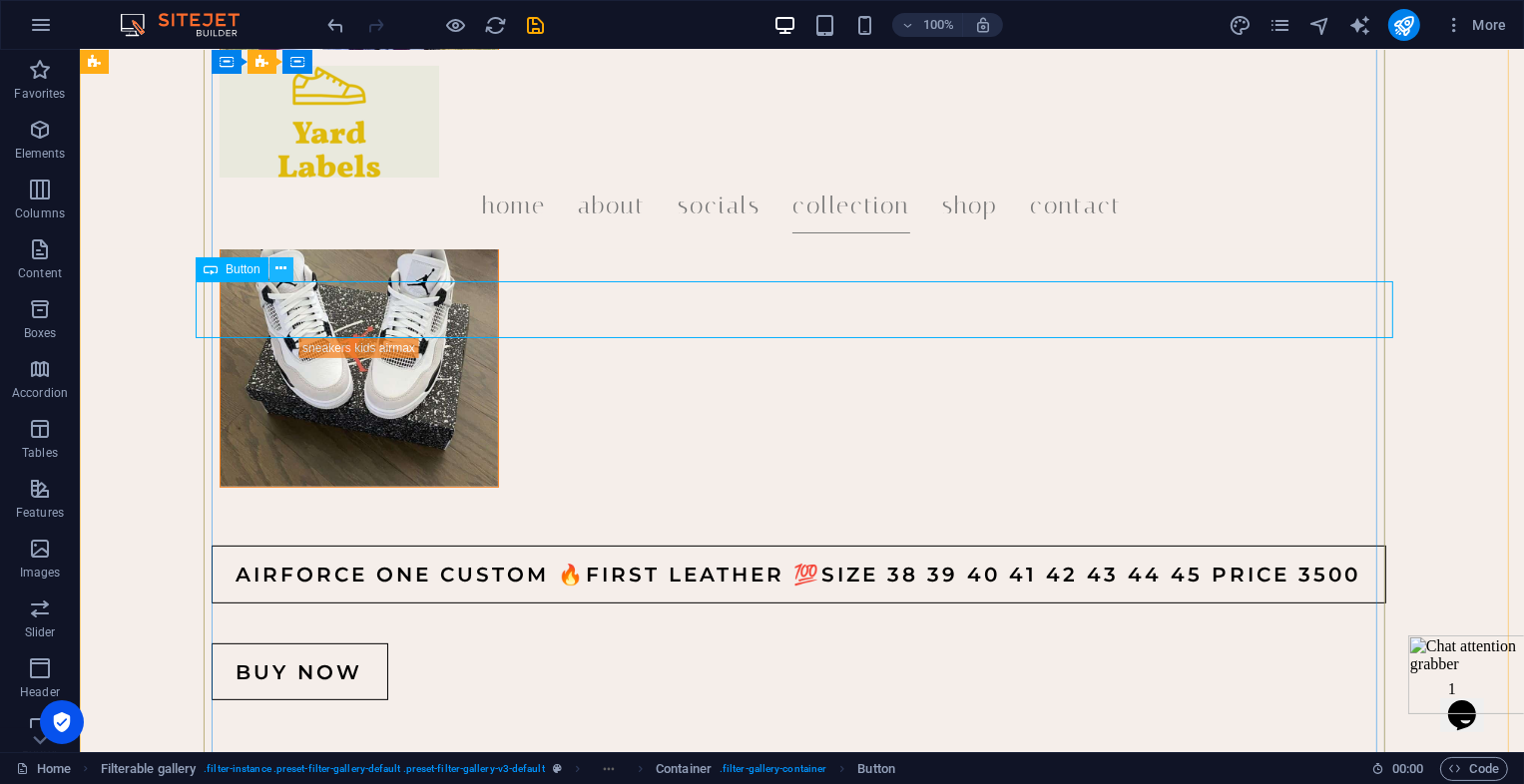 click at bounding box center (280, 268) 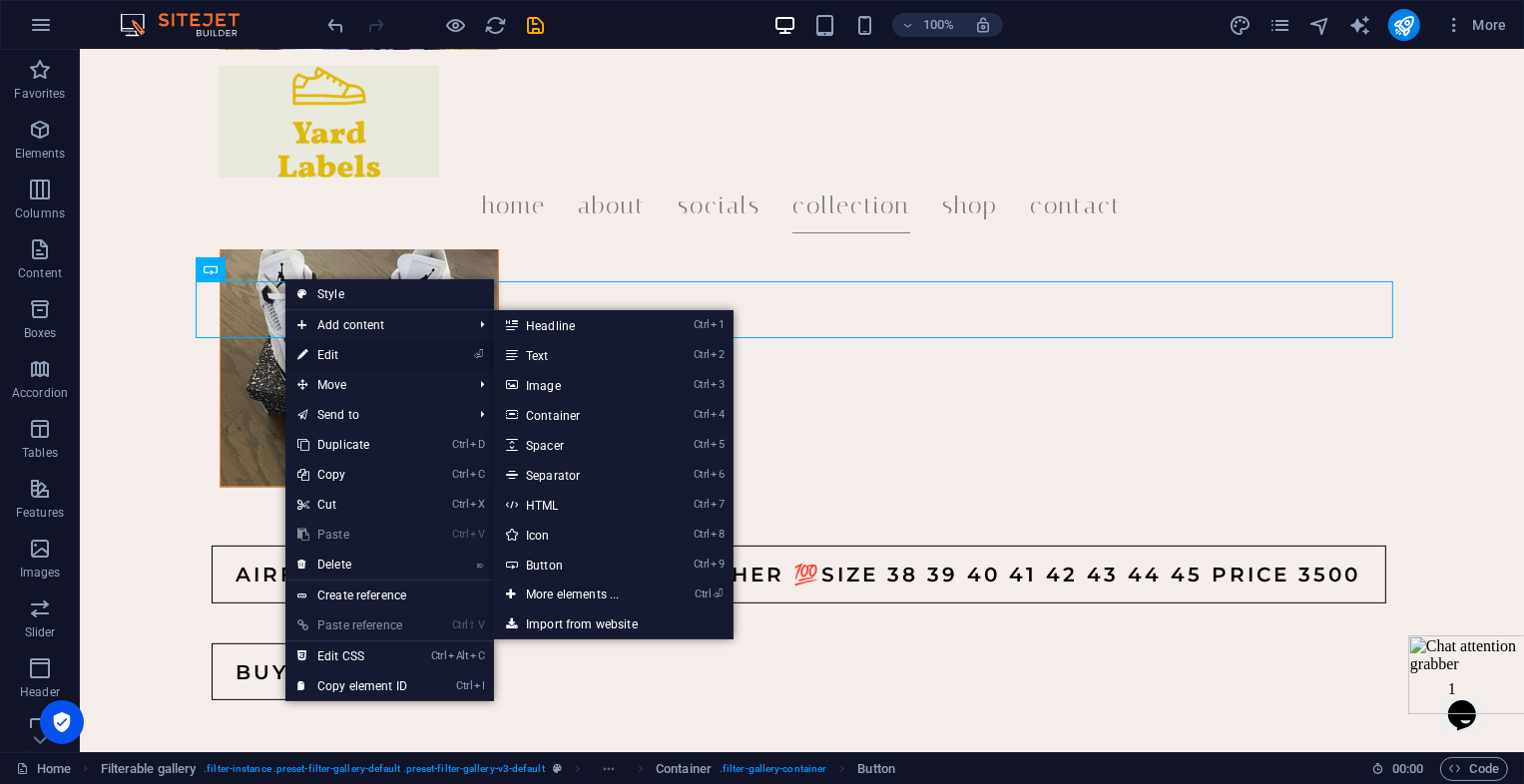 click on "⏎  Edit" at bounding box center [352, 355] 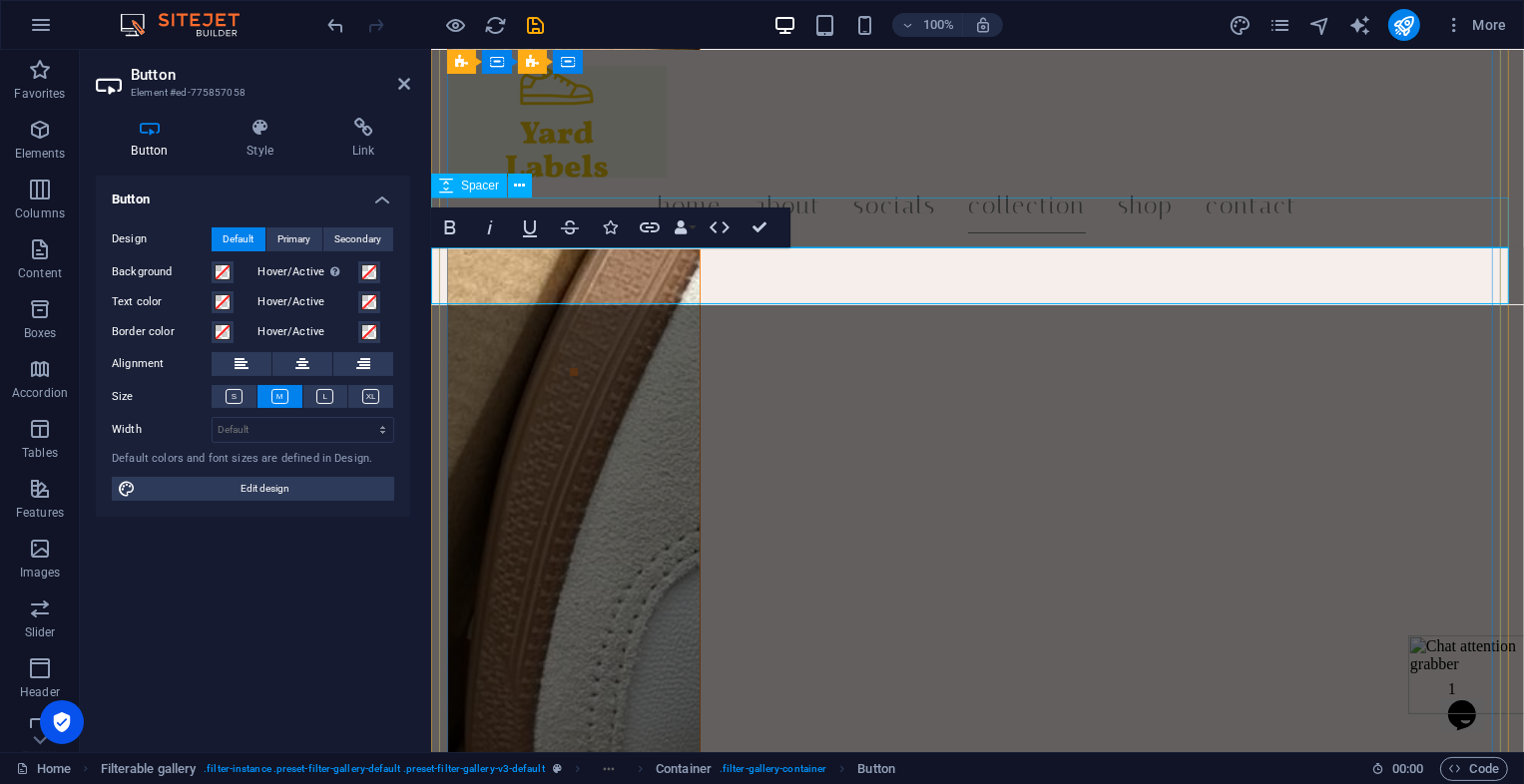 scroll, scrollTop: 50850, scrollLeft: 0, axis: vertical 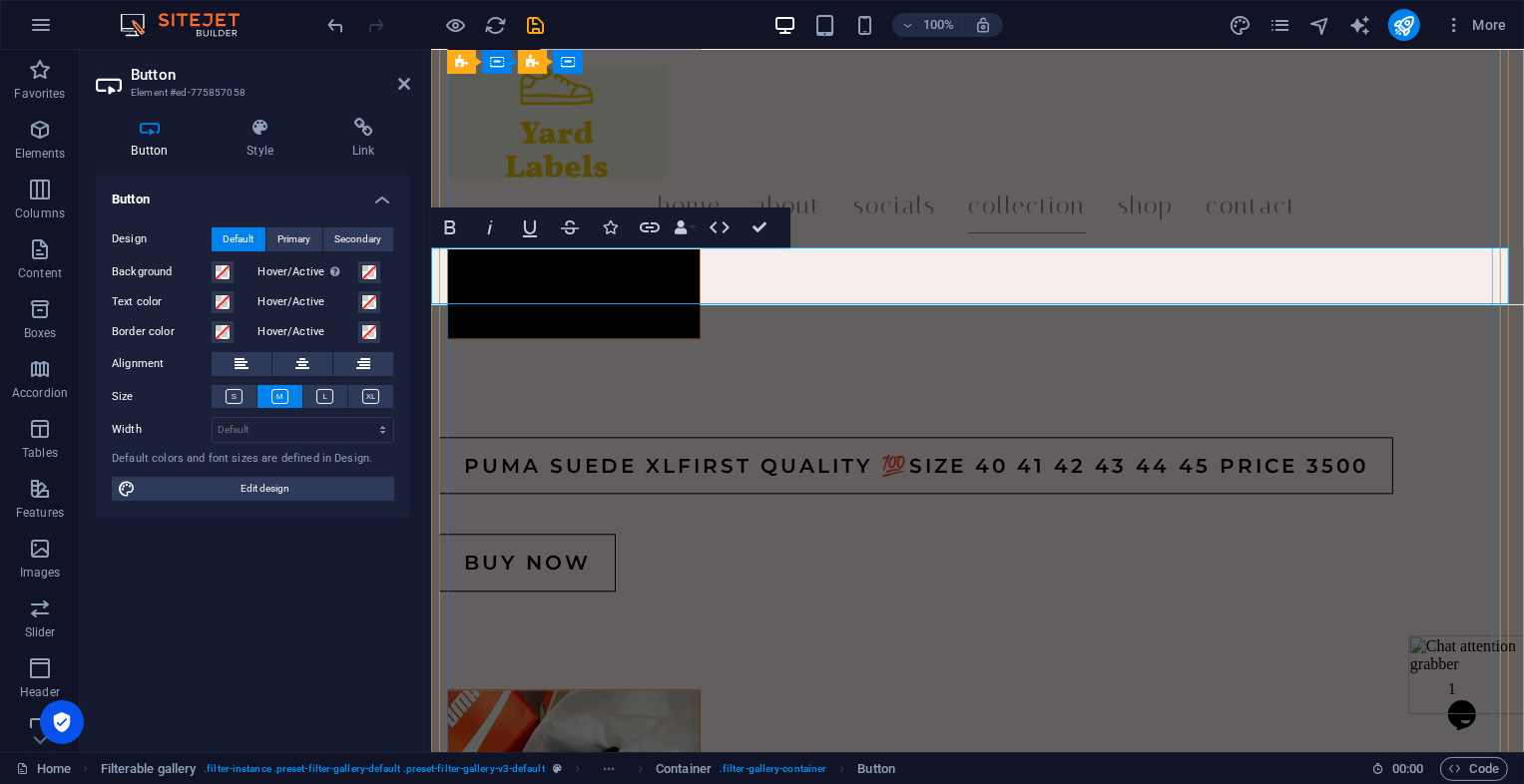 click on "Jordan 4's First leather 💯Size 36 37 38 39 40 41 42 43 44 45 Price 3500" at bounding box center [964, 279112] 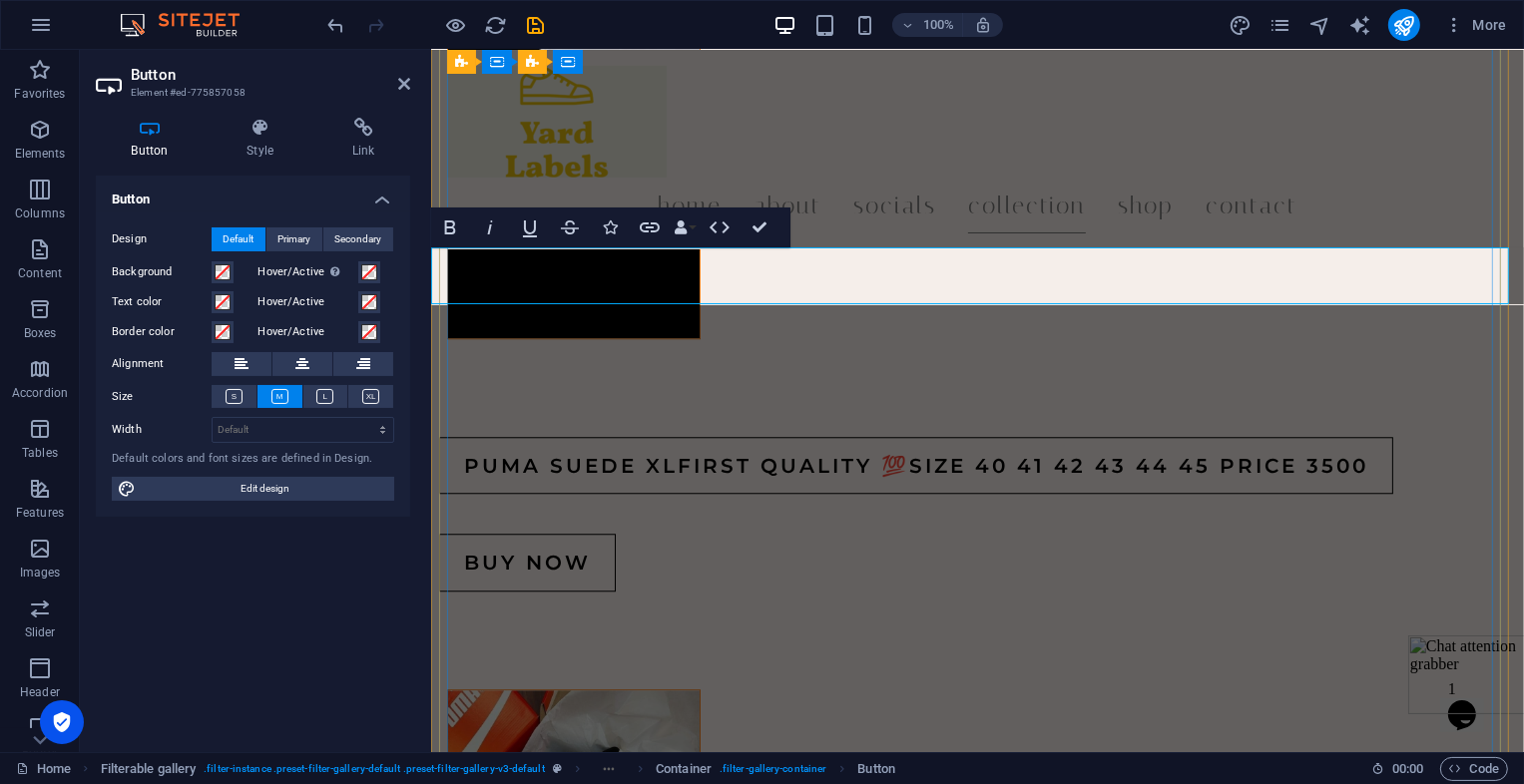drag, startPoint x: 1456, startPoint y: 272, endPoint x: 459, endPoint y: 279, distance: 997.02457 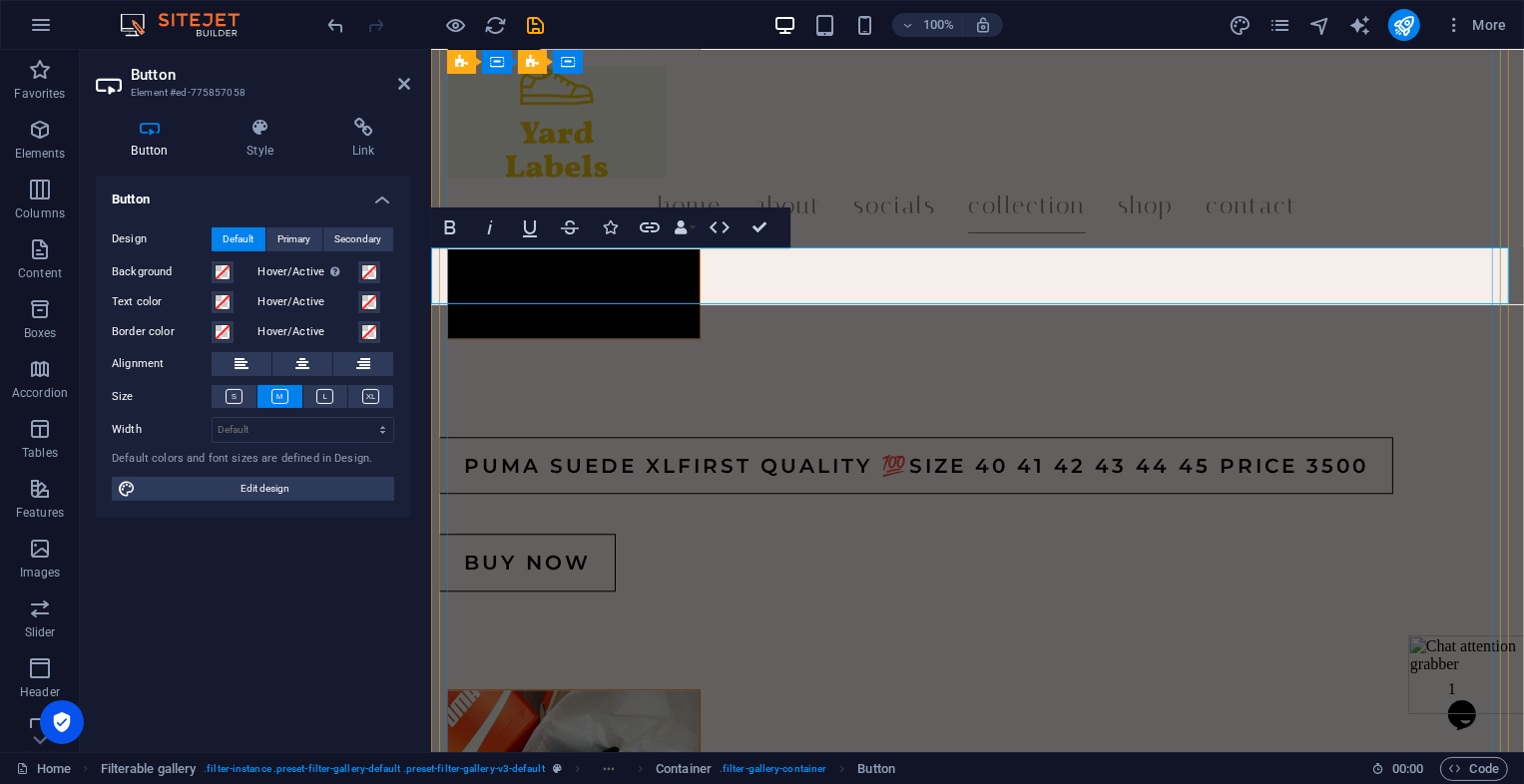 click on "Jordan 4's First leather 💯Size 36 37 38 39 40 41 42 43 44 45 Price 3500" at bounding box center [964, 279112] 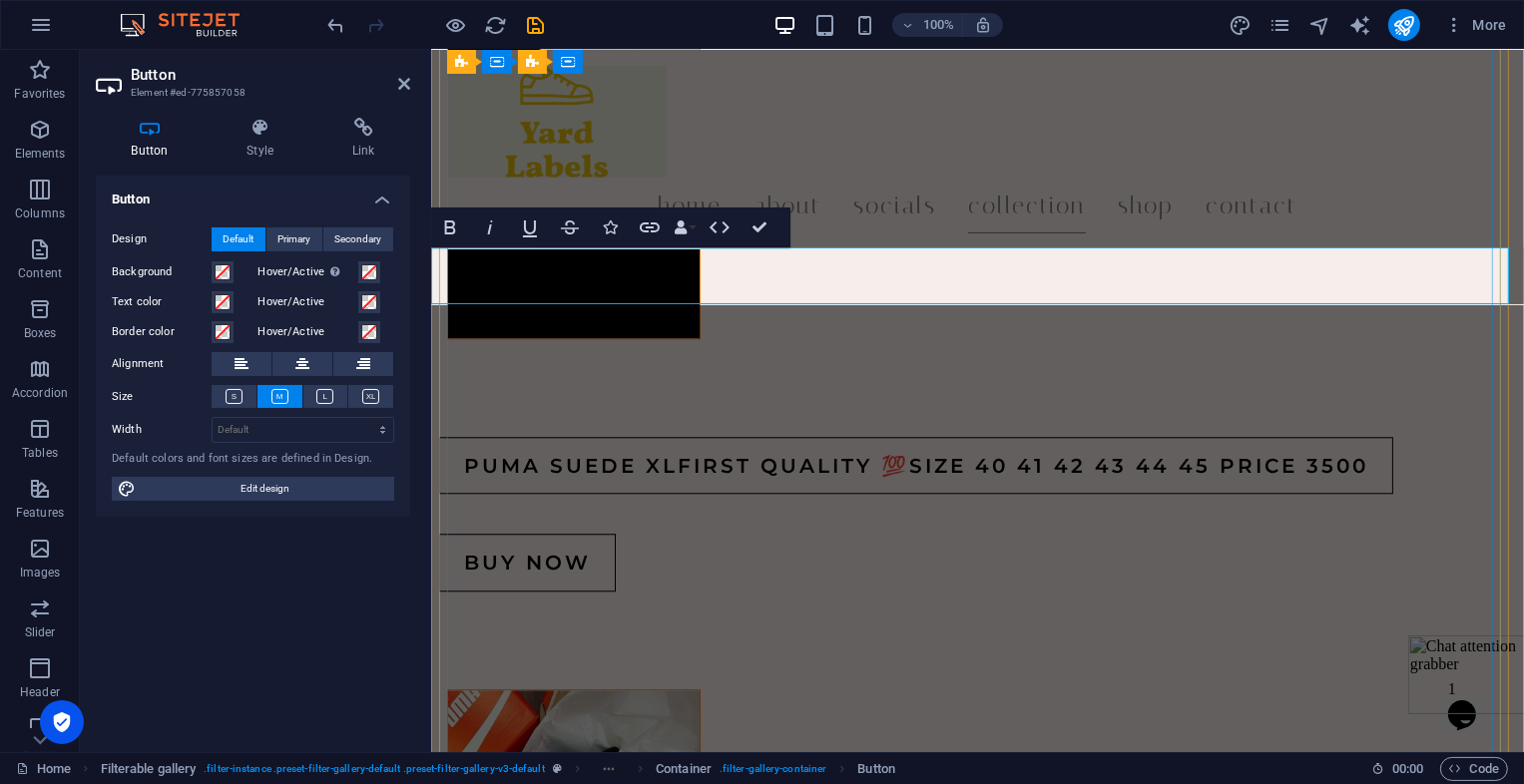 copy on "Jordan 4's First leather 💯Size 36 37 38 39 40 41 42 43 44 45 Price 3500" 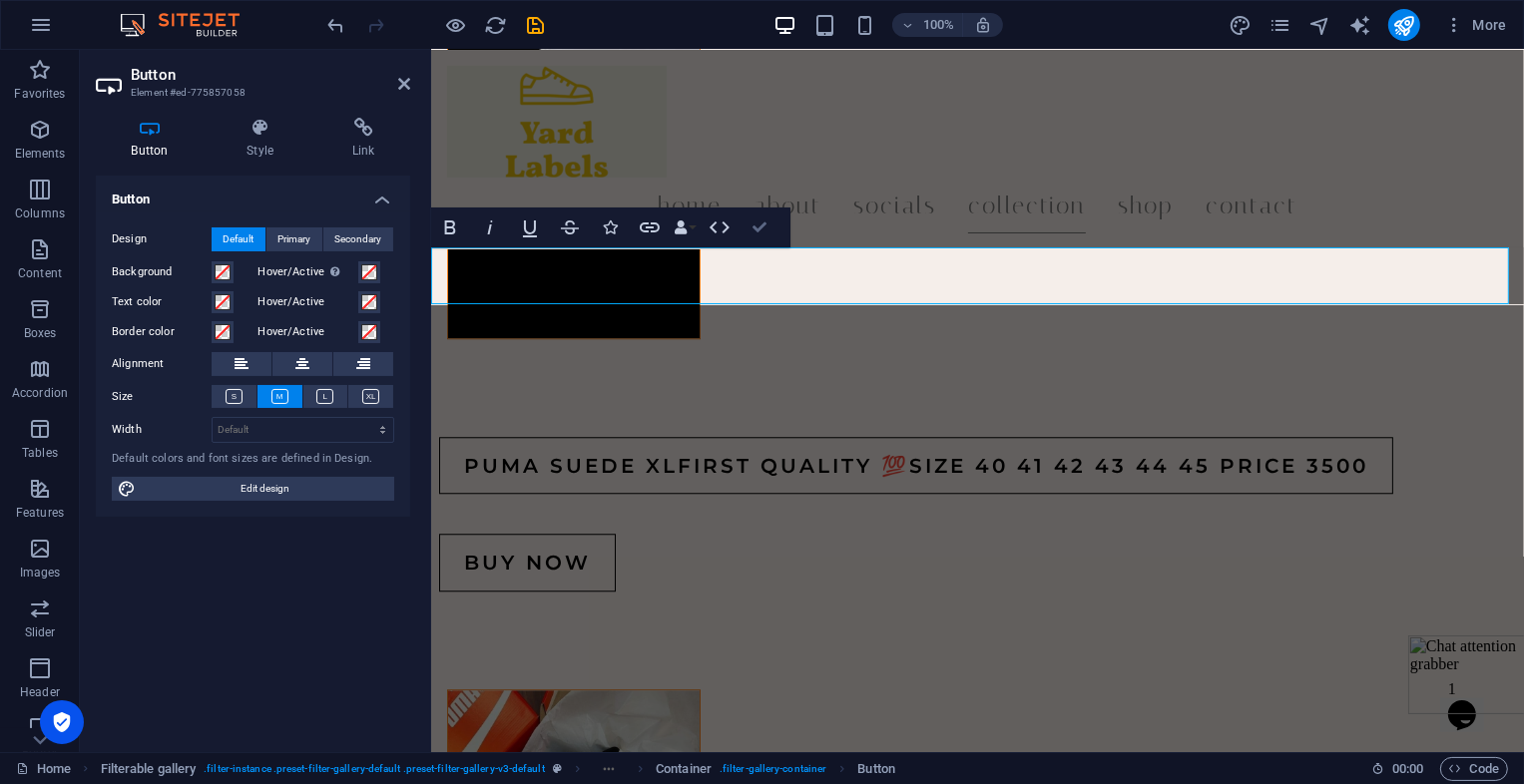 scroll, scrollTop: 53922, scrollLeft: 0, axis: vertical 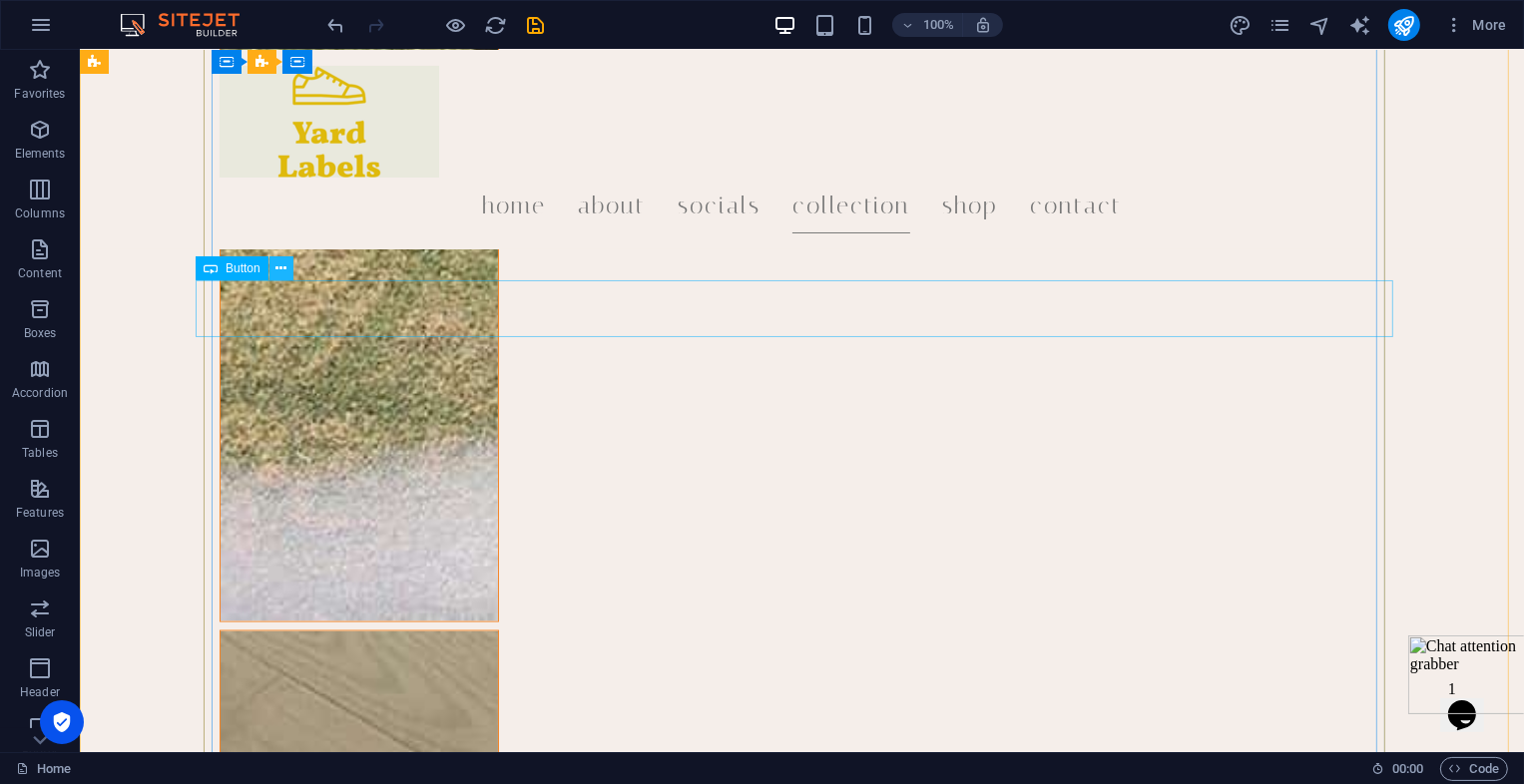 click at bounding box center [280, 268] 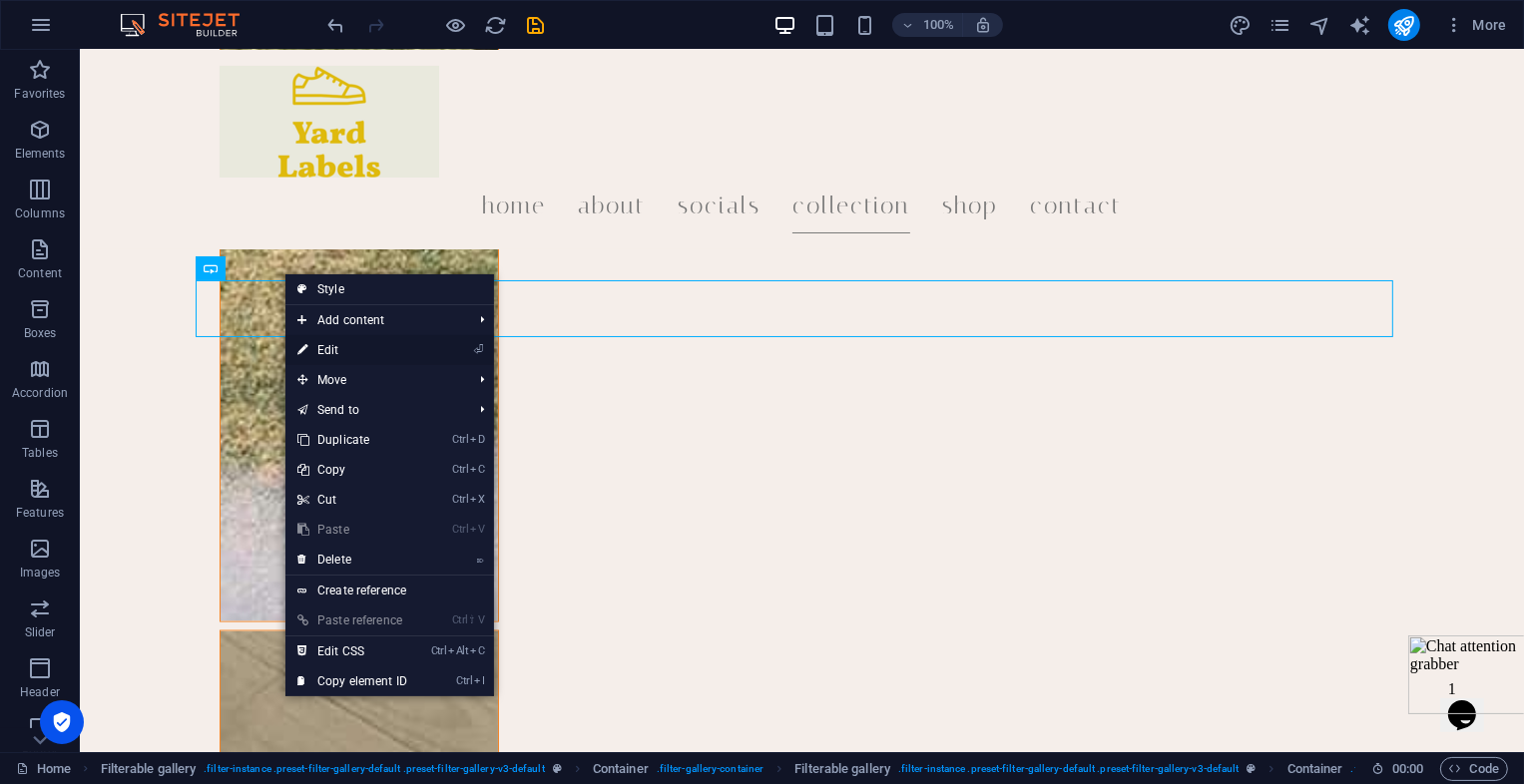 click on "⏎  Edit" at bounding box center [352, 350] 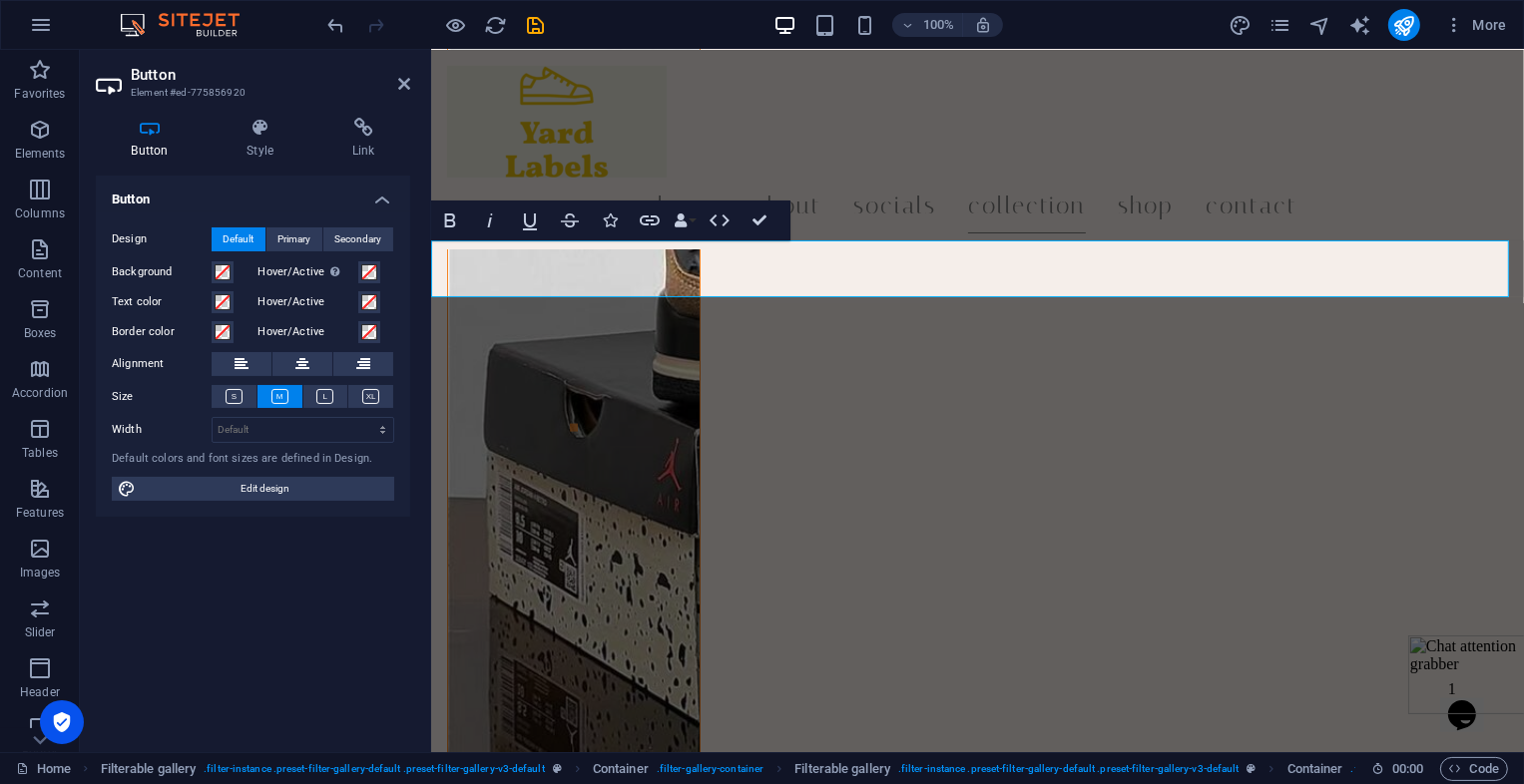 scroll, scrollTop: 45905, scrollLeft: 0, axis: vertical 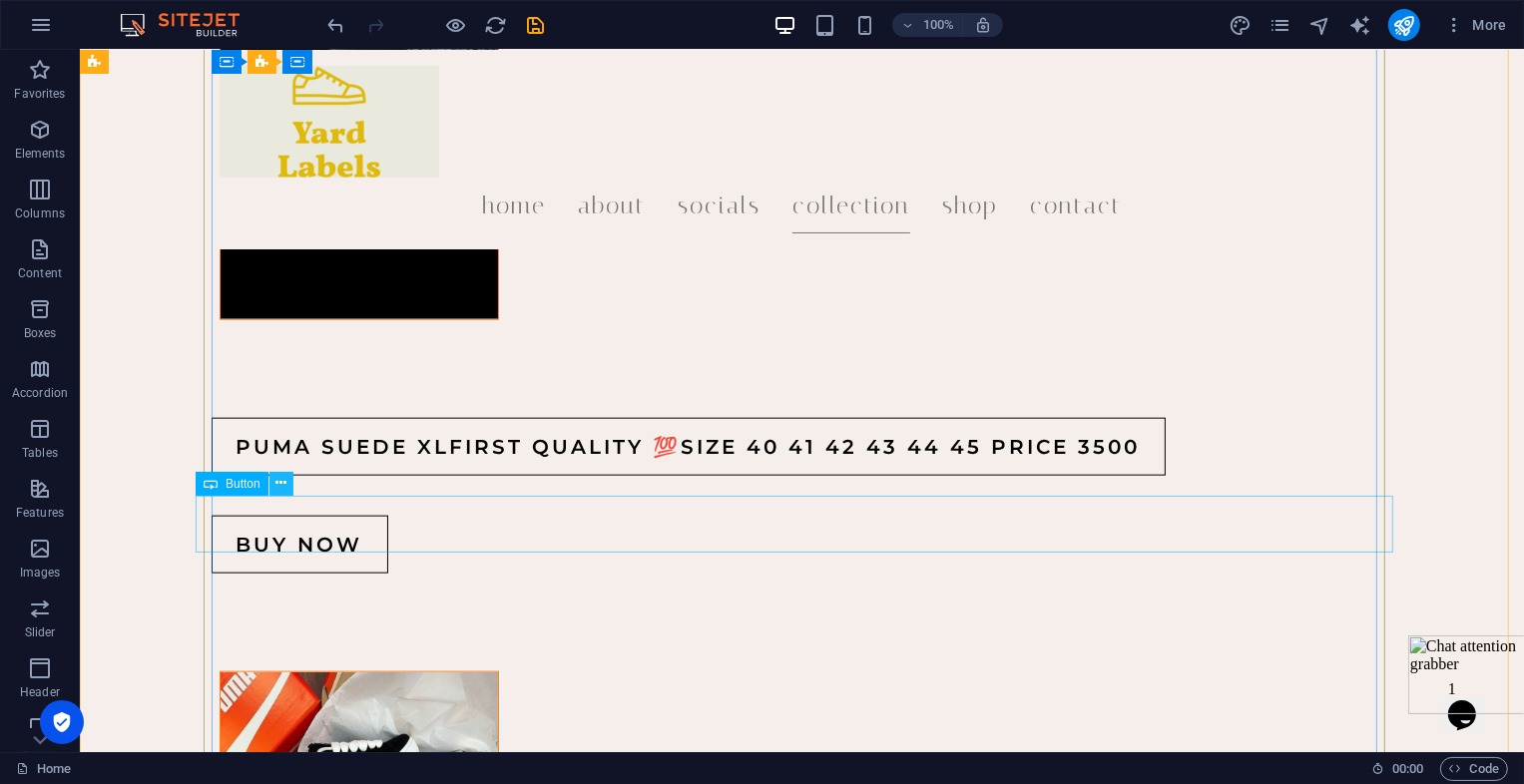 click at bounding box center [280, 483] 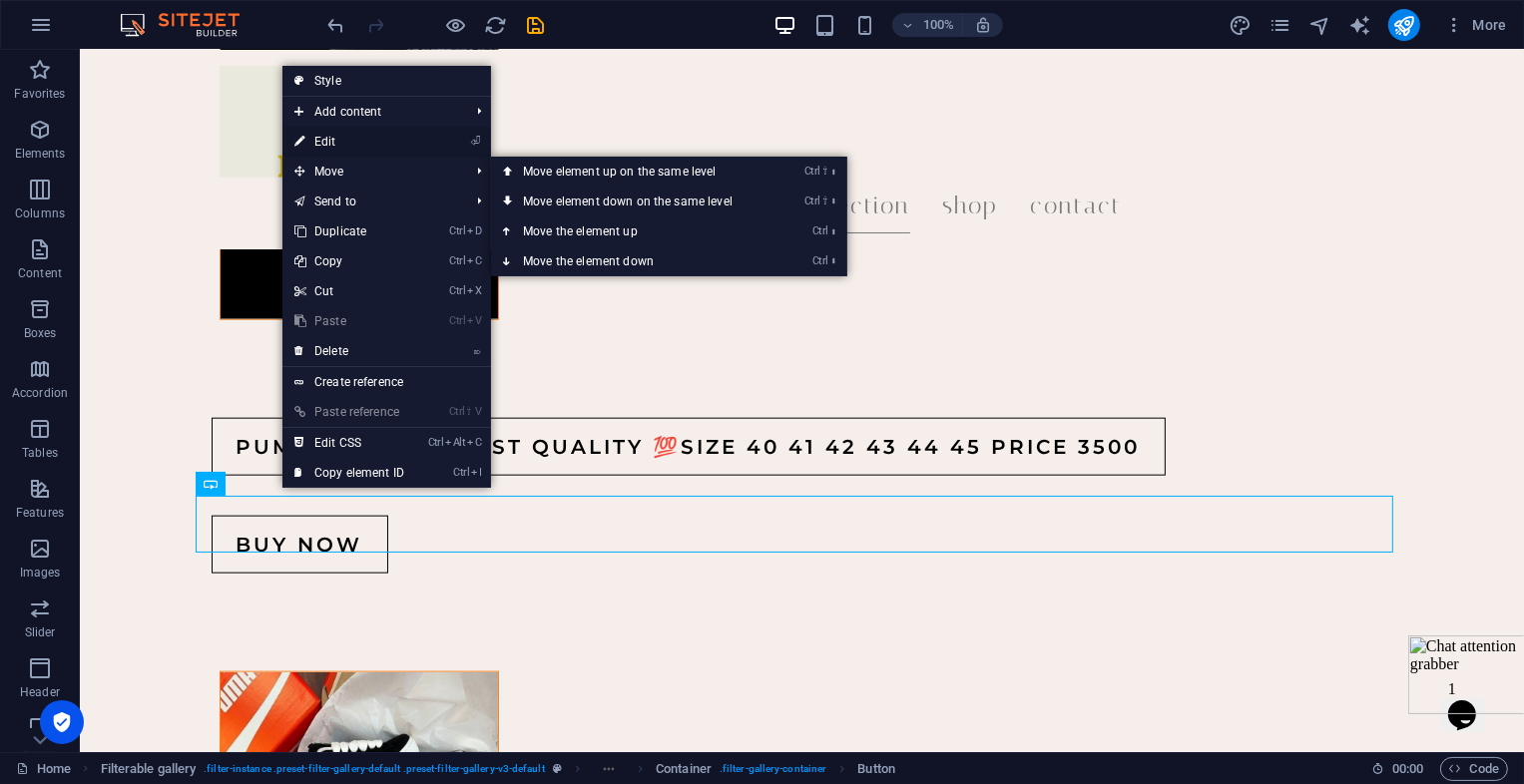 click on "⏎  Edit" at bounding box center (349, 142) 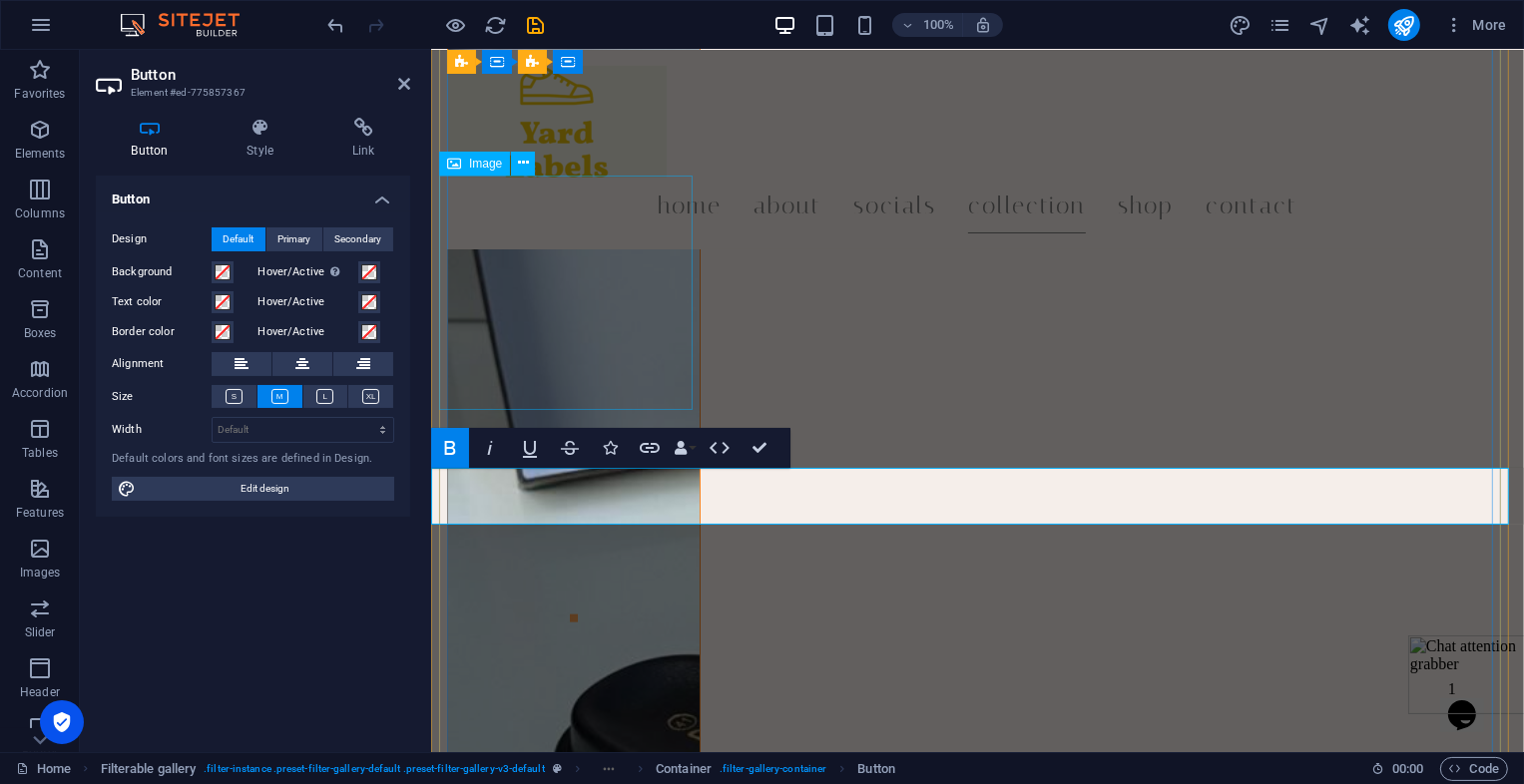 scroll, scrollTop: 59624, scrollLeft: 0, axis: vertical 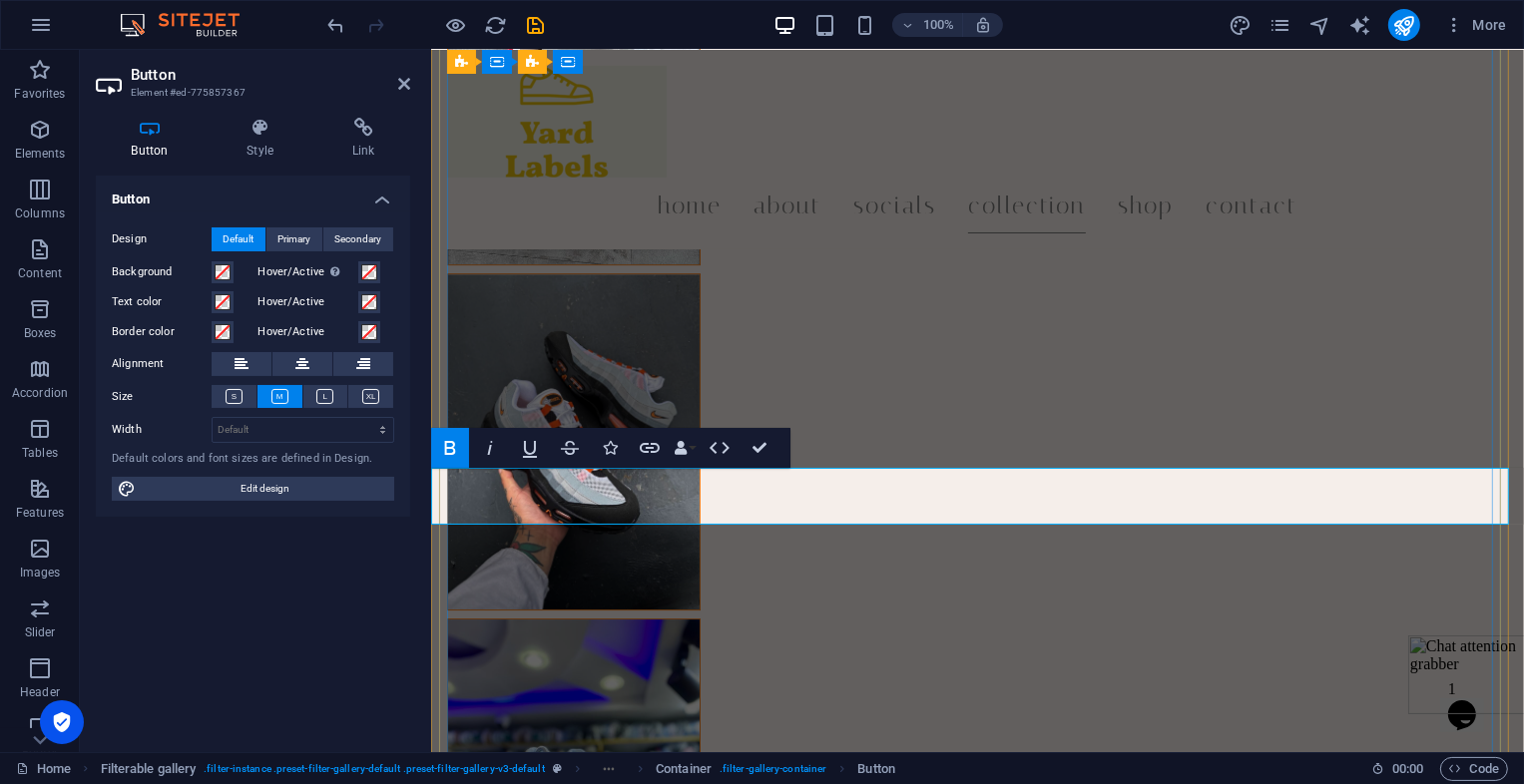 click on "Nike portal First quality 💯Size 40 41 42 43 44 45 Price 3500" at bounding box center [896, 327666] 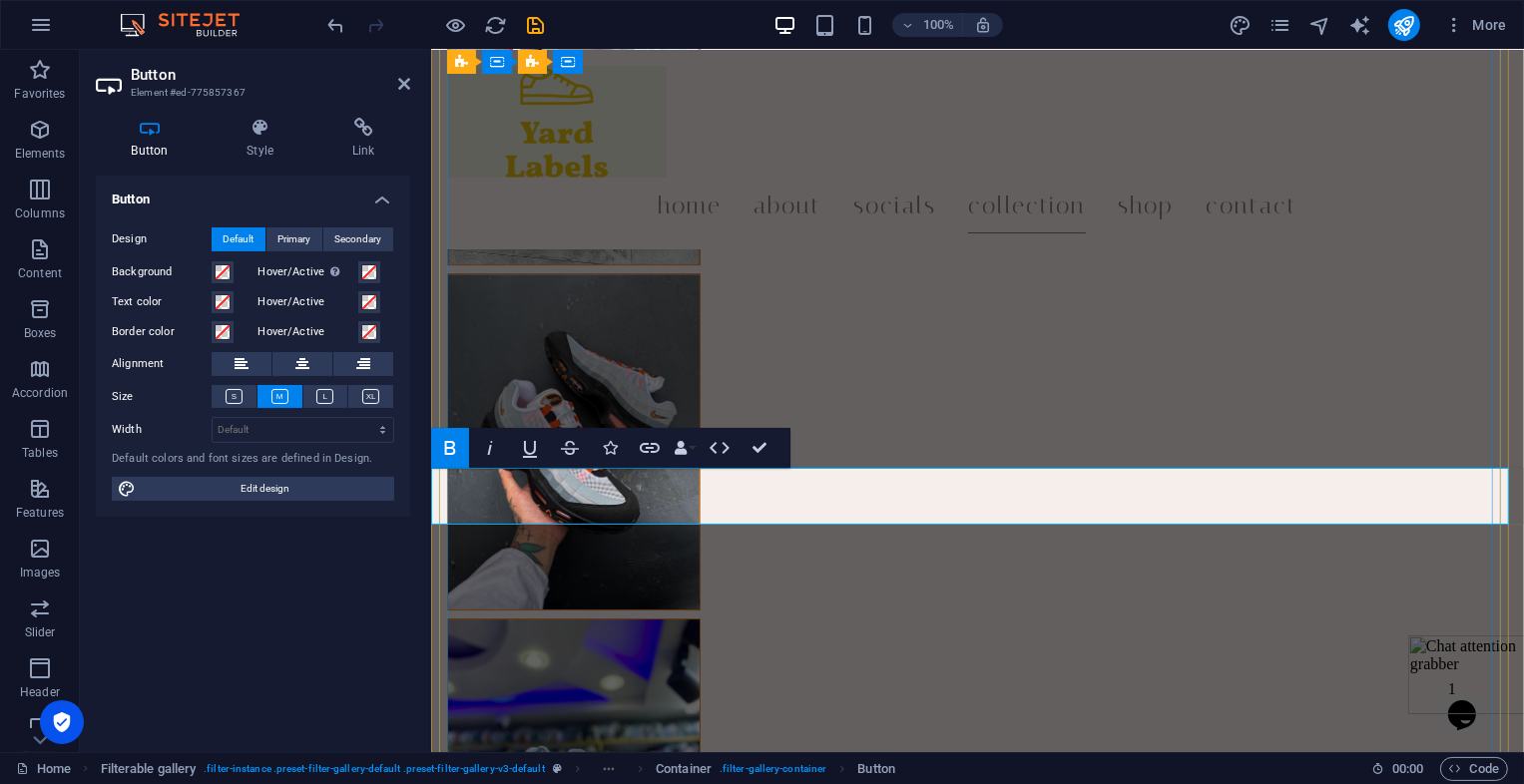 type 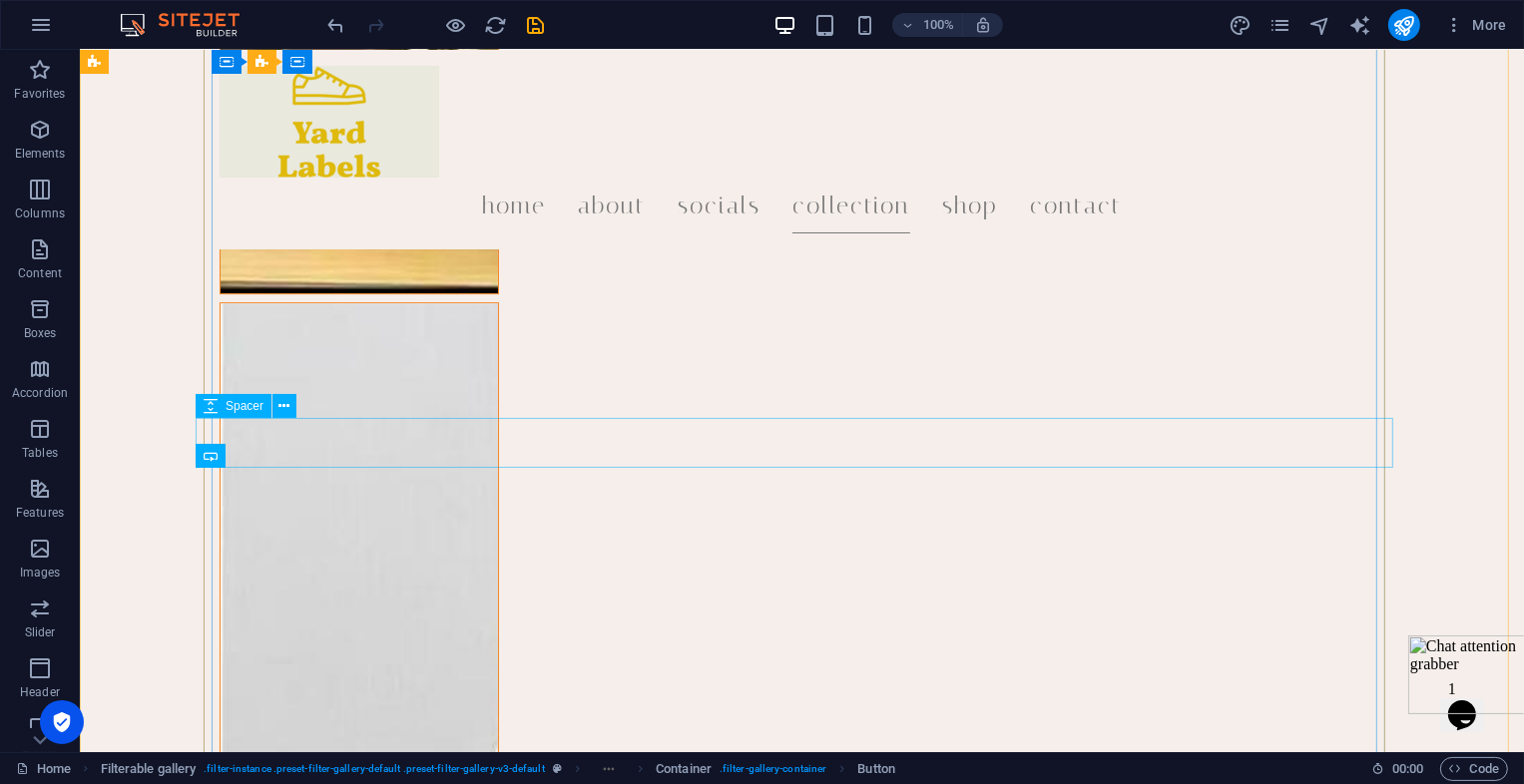 scroll, scrollTop: 63143, scrollLeft: 0, axis: vertical 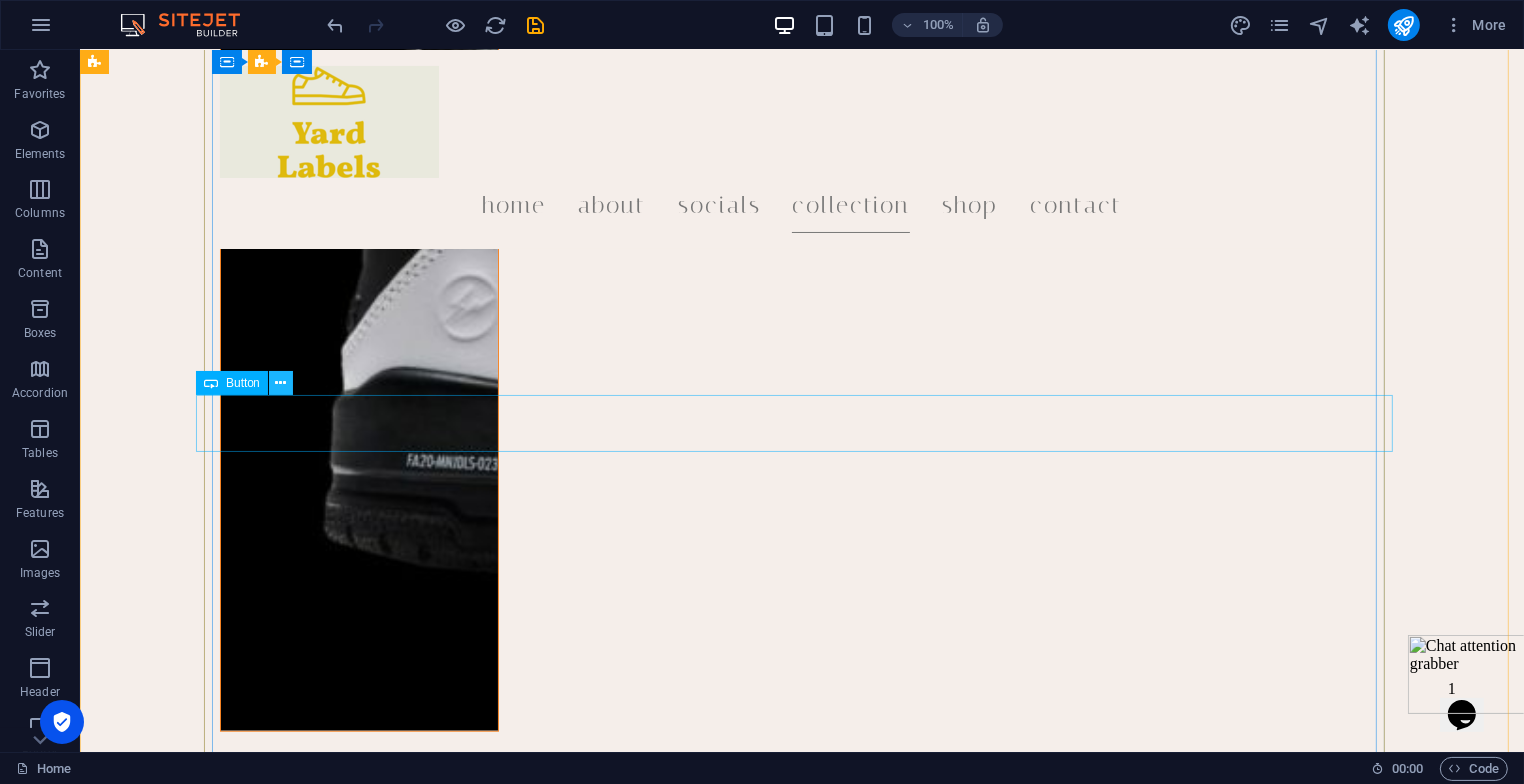 click at bounding box center (280, 383) 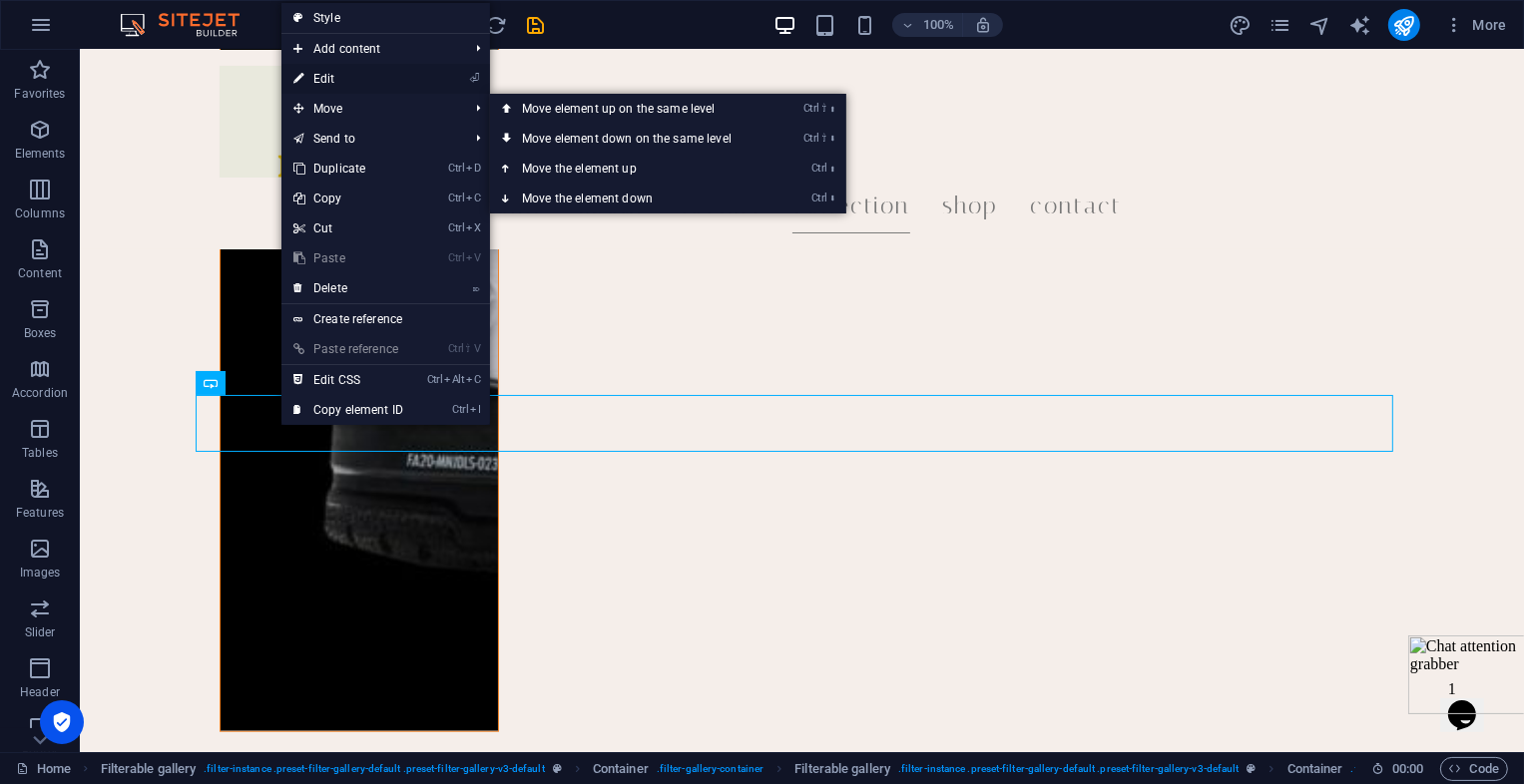 click on "⏎  Edit" at bounding box center (348, 79) 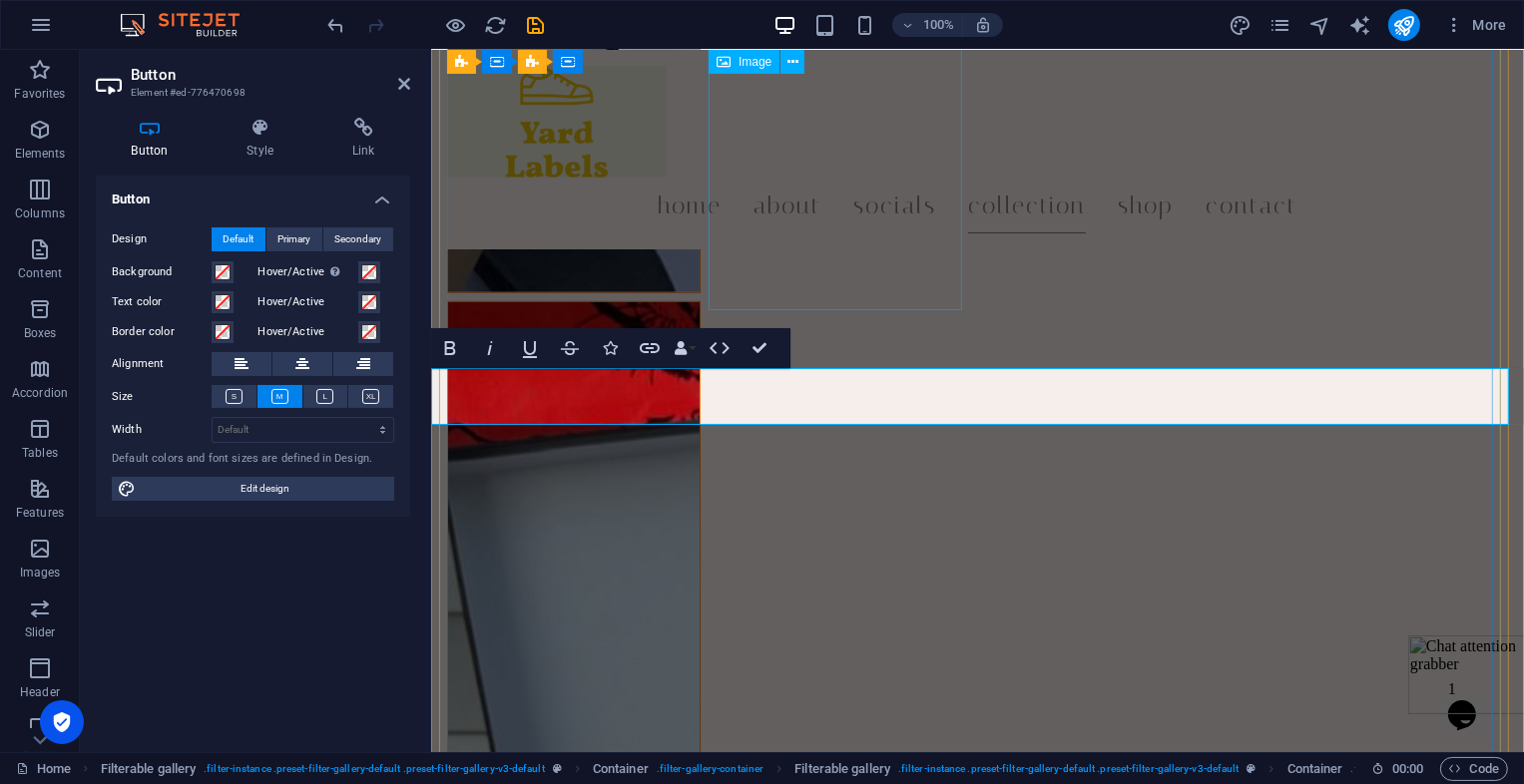 scroll, scrollTop: 59239, scrollLeft: 0, axis: vertical 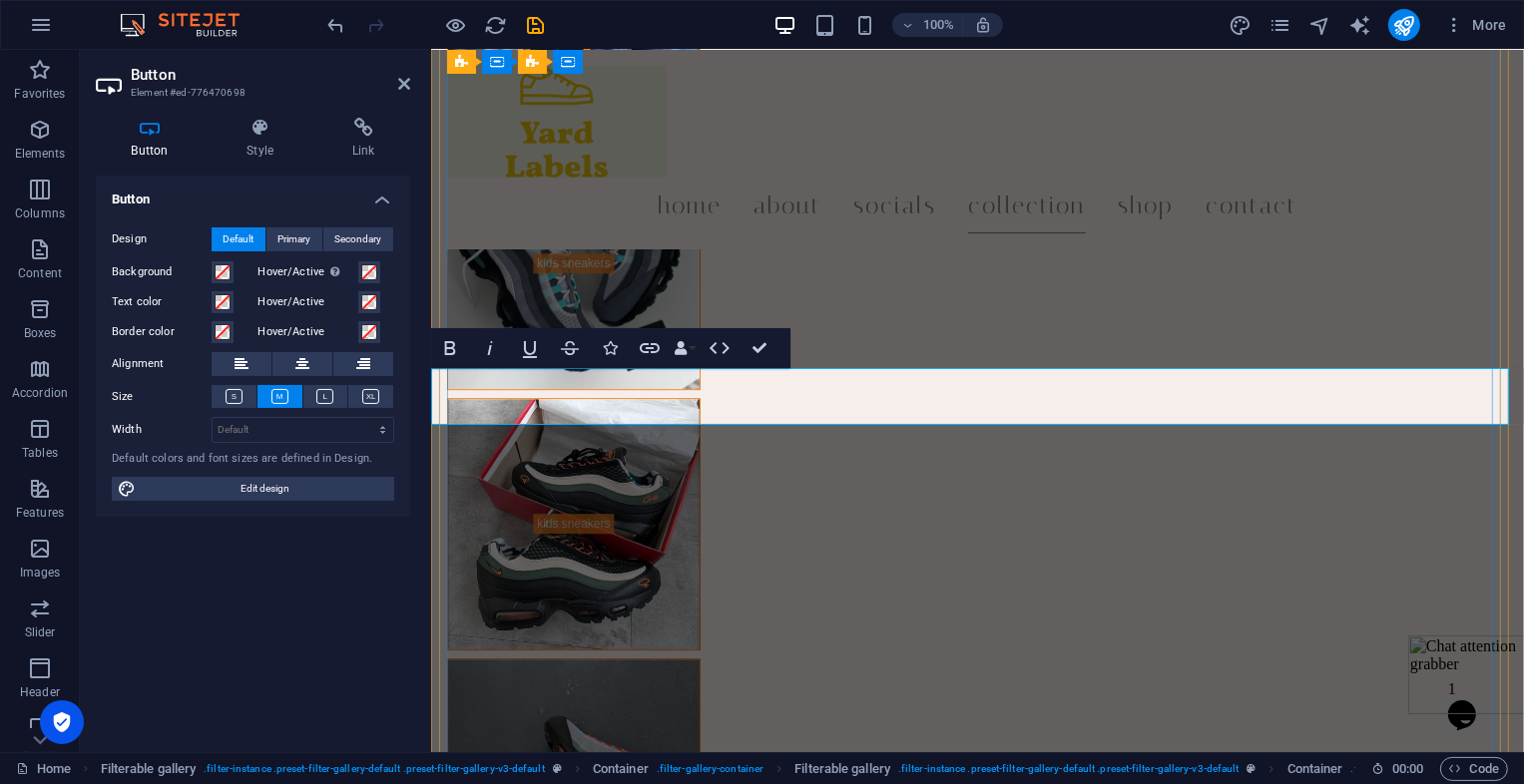 click on "Jordan 3🔥First quality 💯Size 40 41 42 43 44 45 Price 350" at bounding box center (872, 325006) 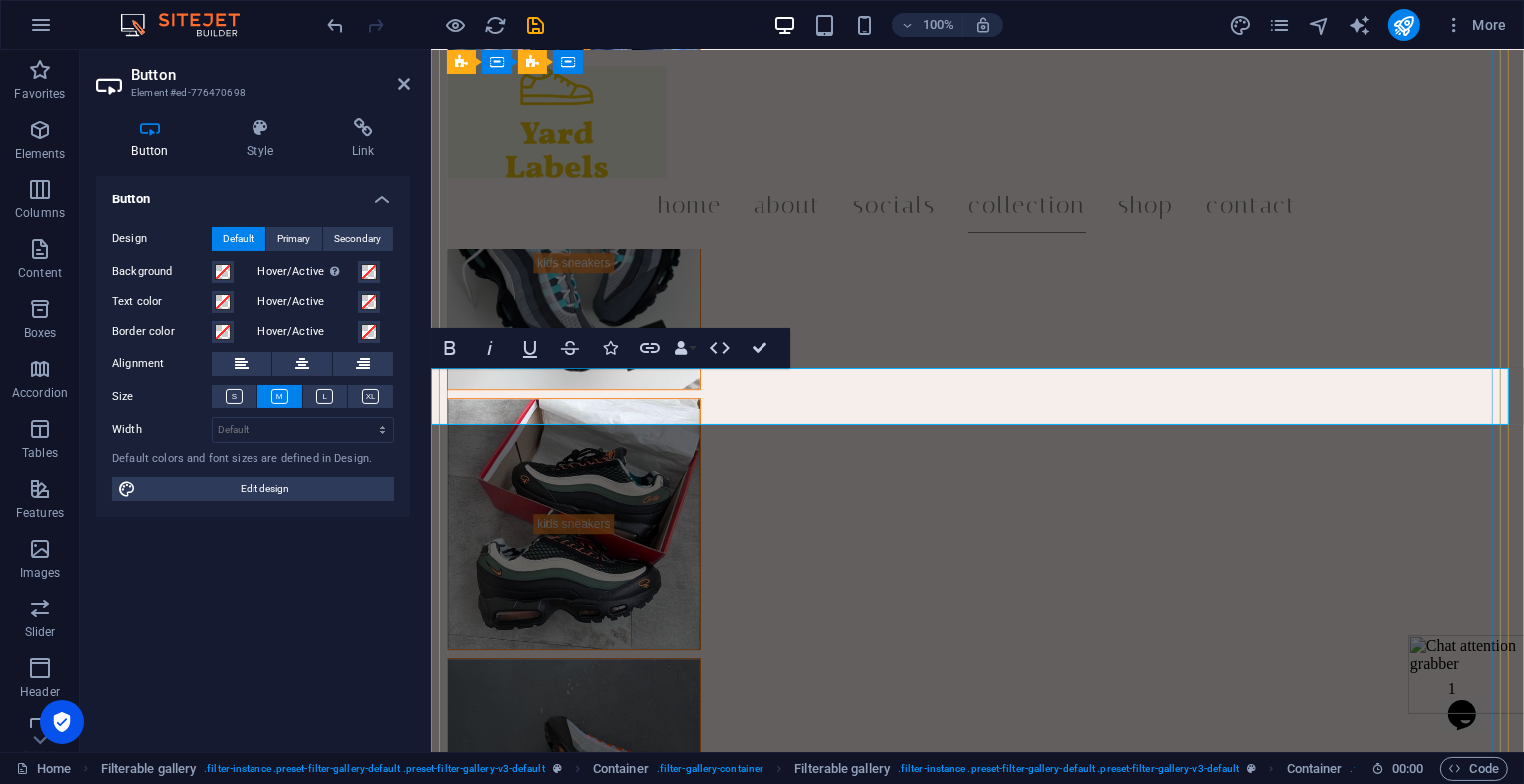 type 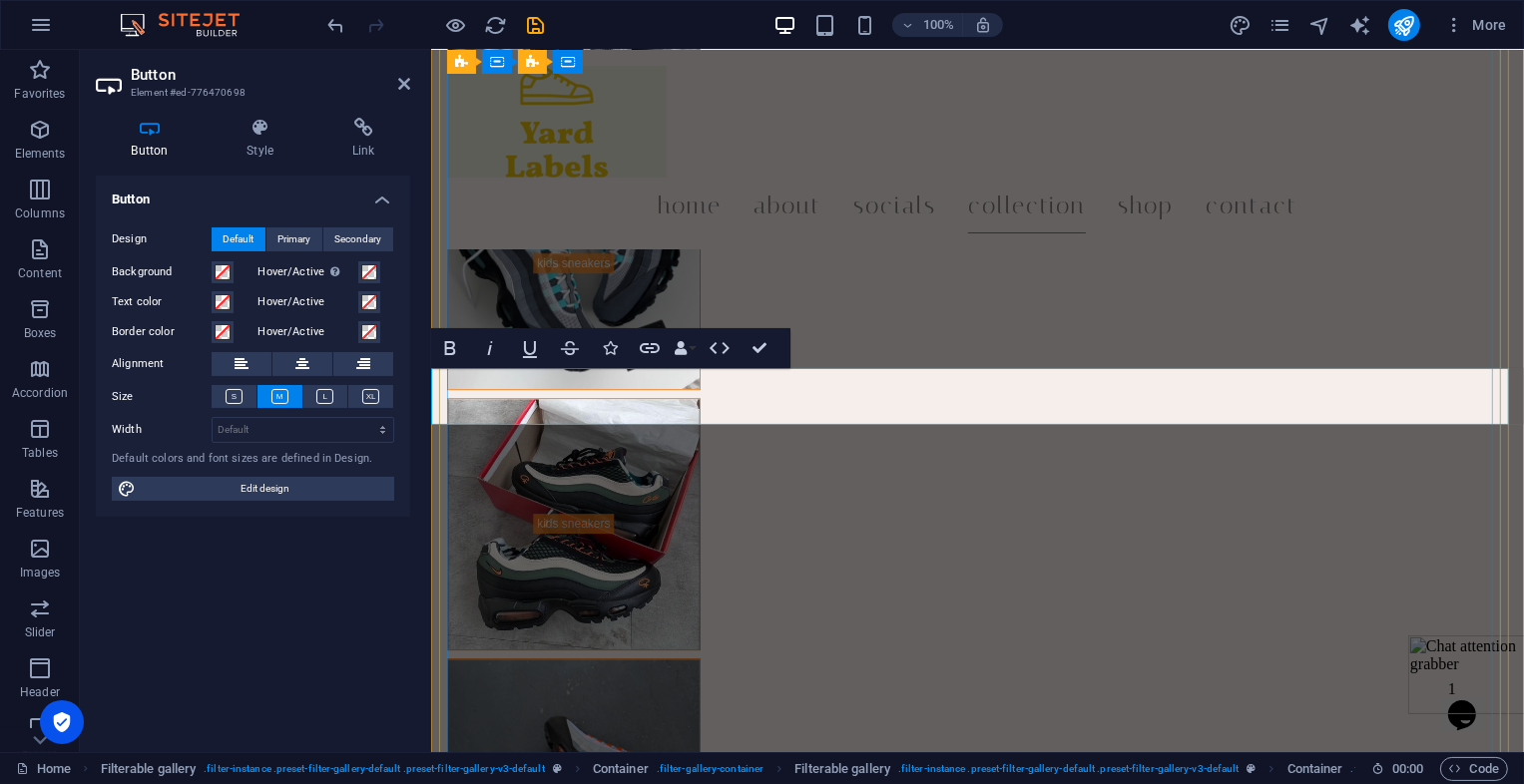 click on "Jordan 3🔥First quality 💯Size 40 41 42 43 44 45 Price 3500" at bounding box center [880, 325006] 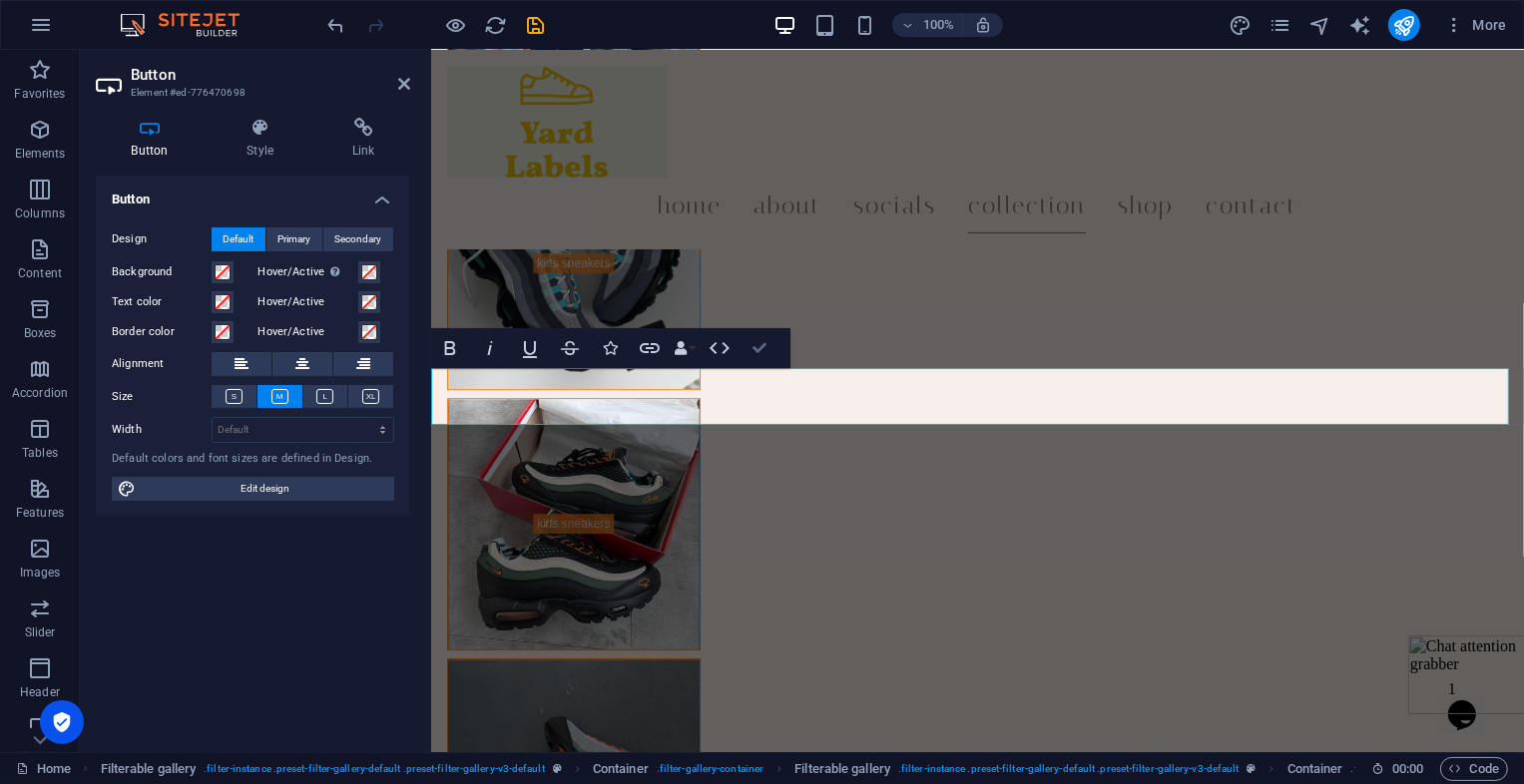 scroll, scrollTop: 62732, scrollLeft: 0, axis: vertical 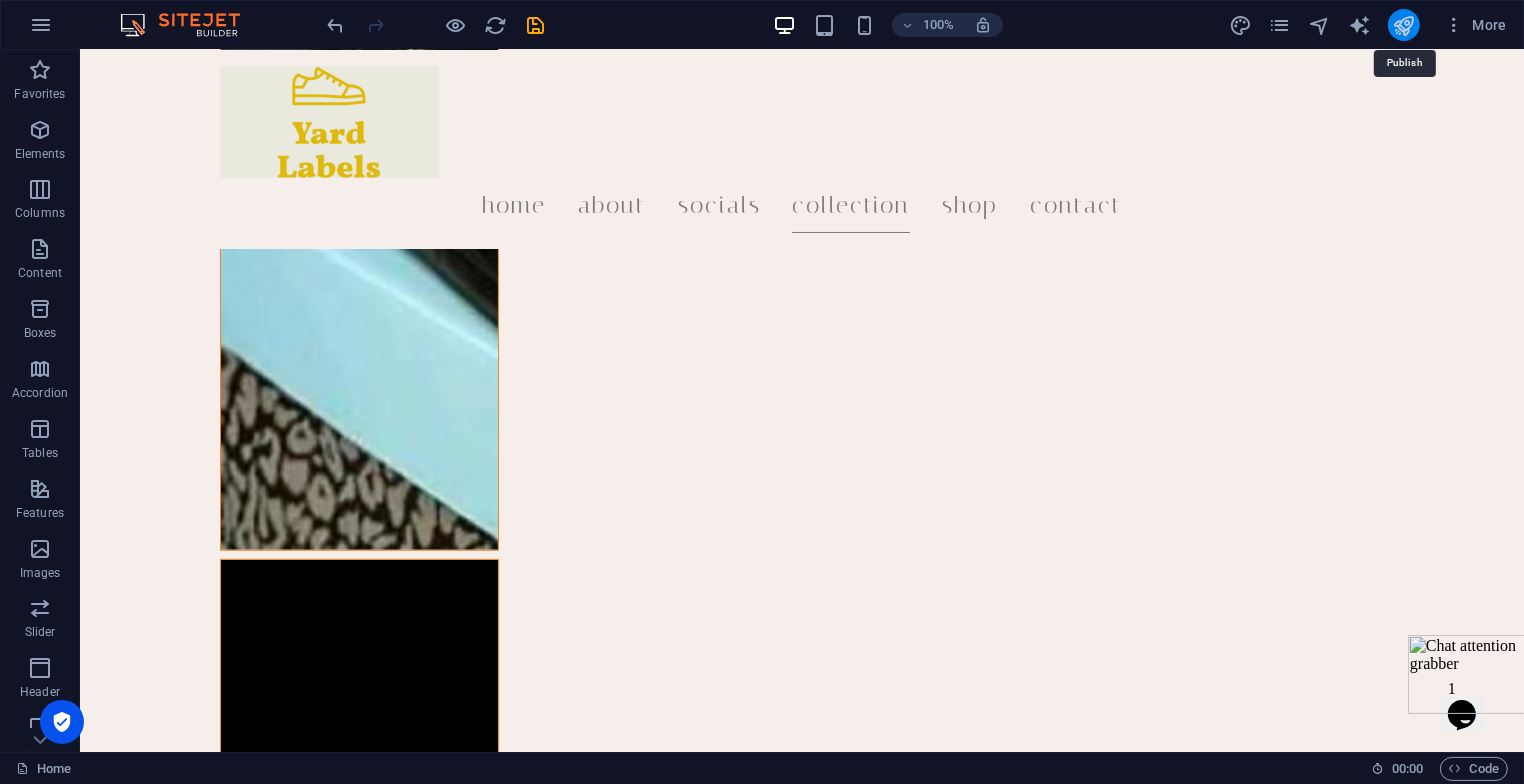 click at bounding box center [1403, 25] 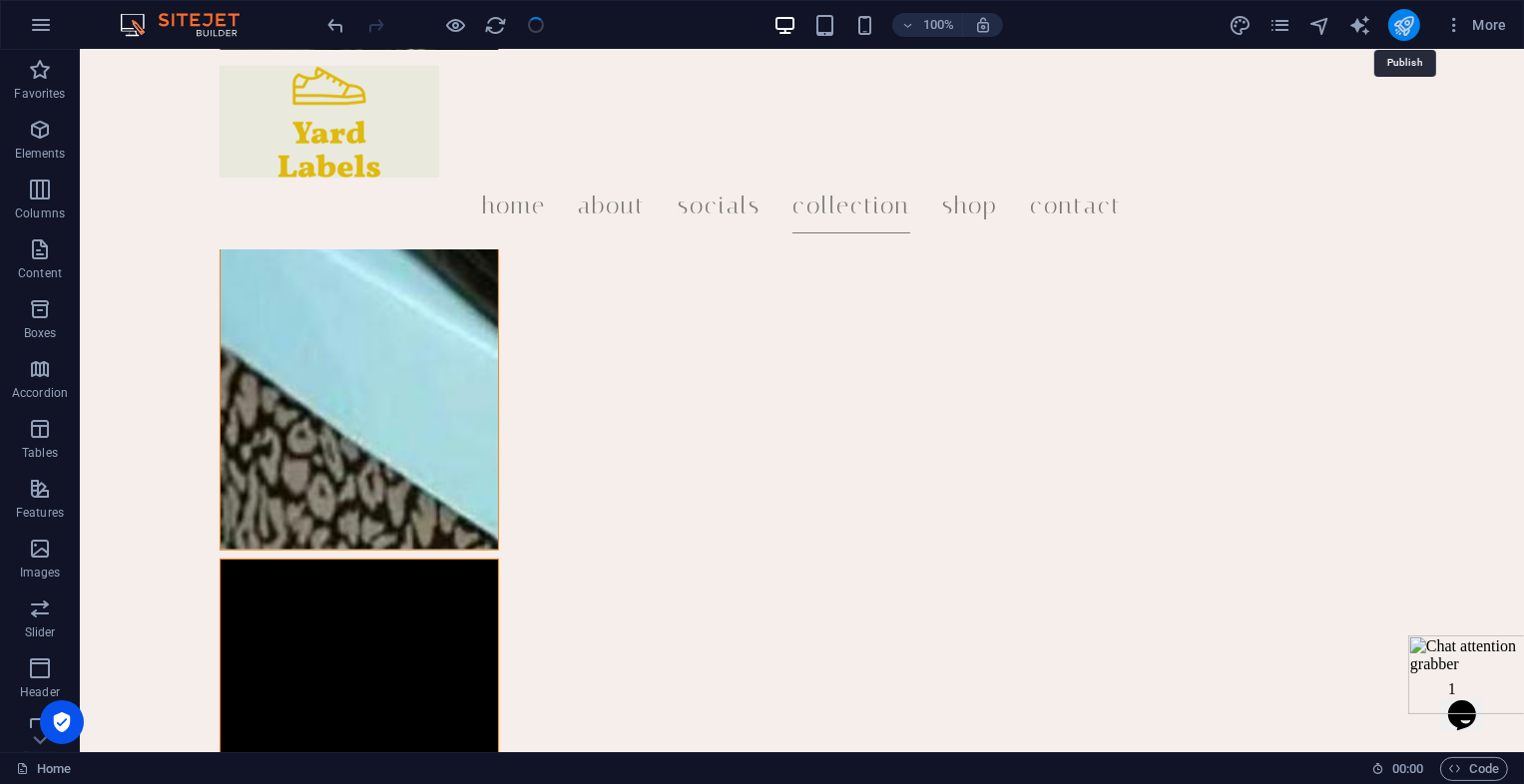 click at bounding box center (1403, 25) 